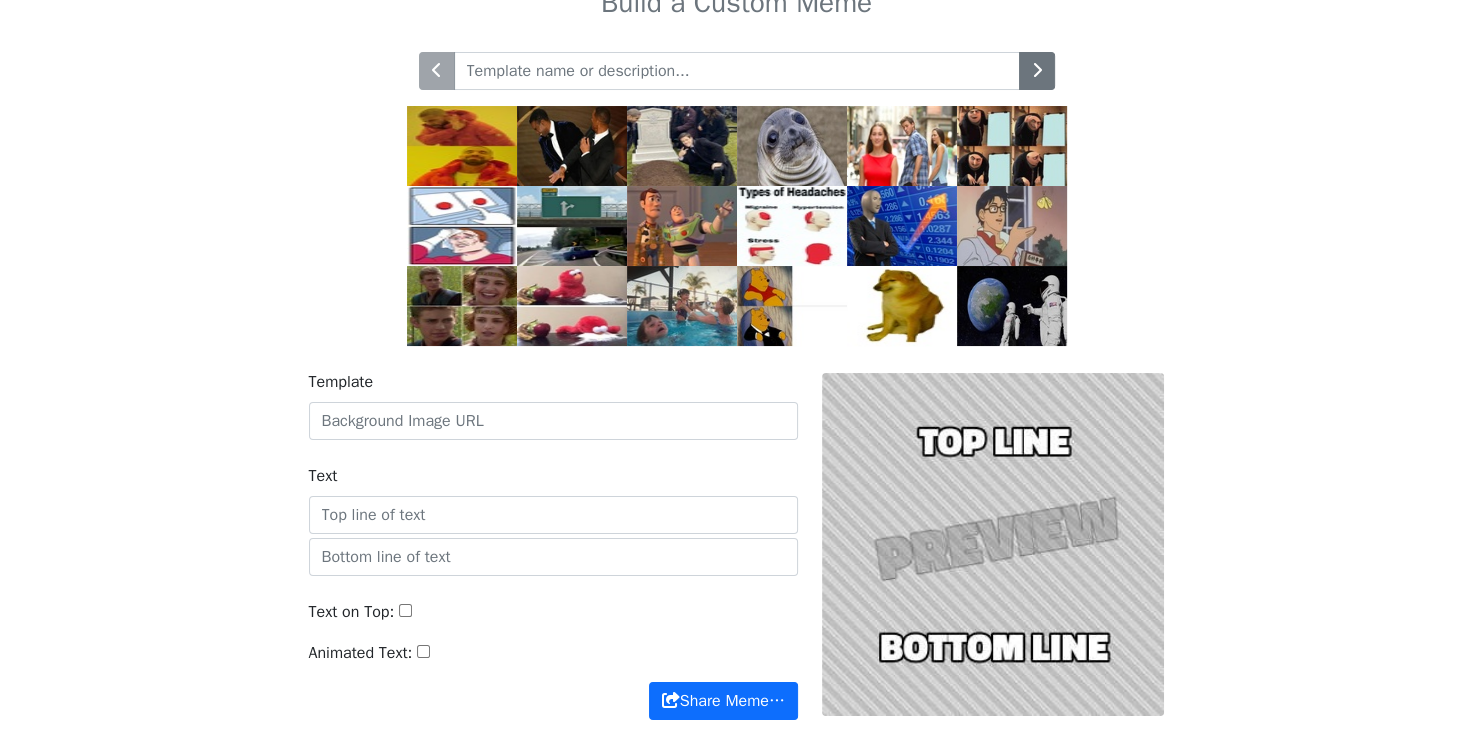 scroll, scrollTop: 0, scrollLeft: 0, axis: both 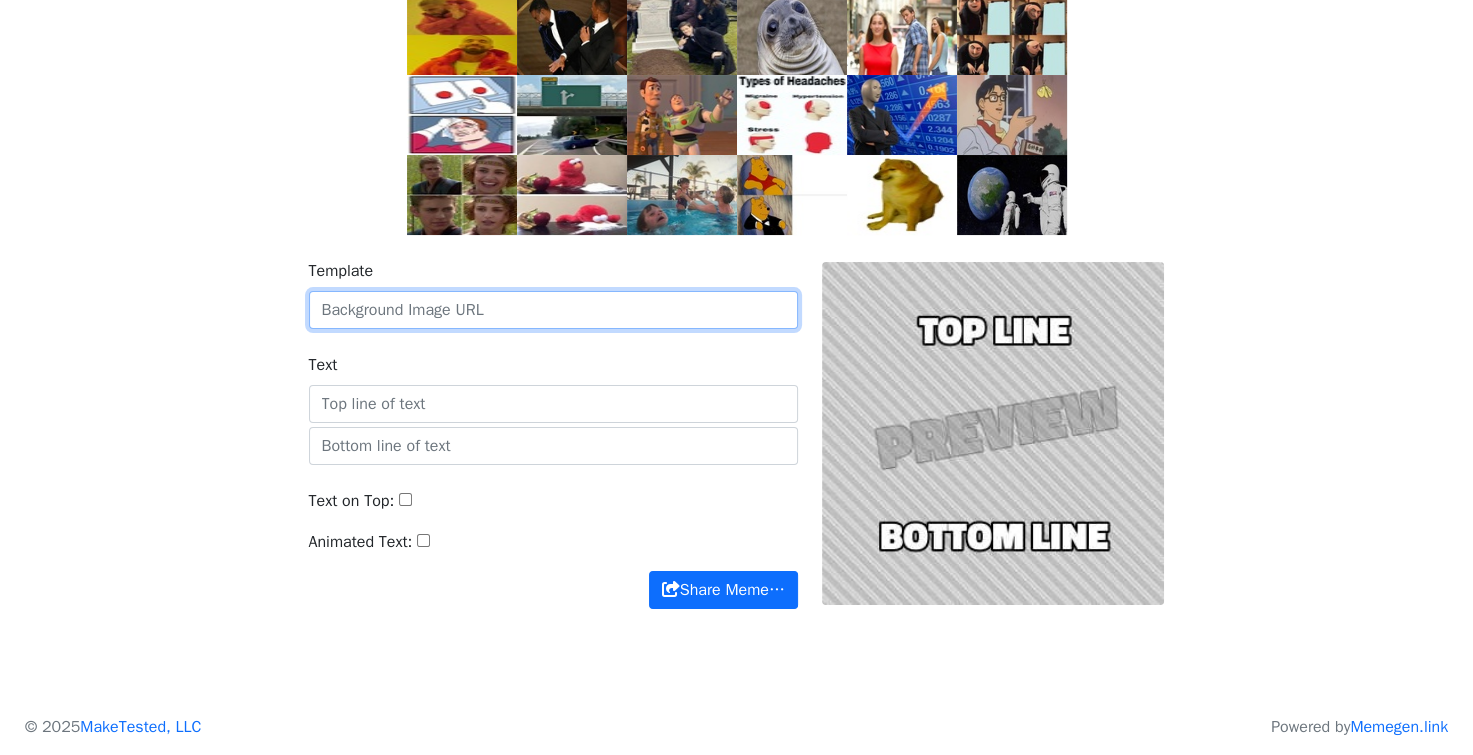 click on "Template" at bounding box center [553, 310] 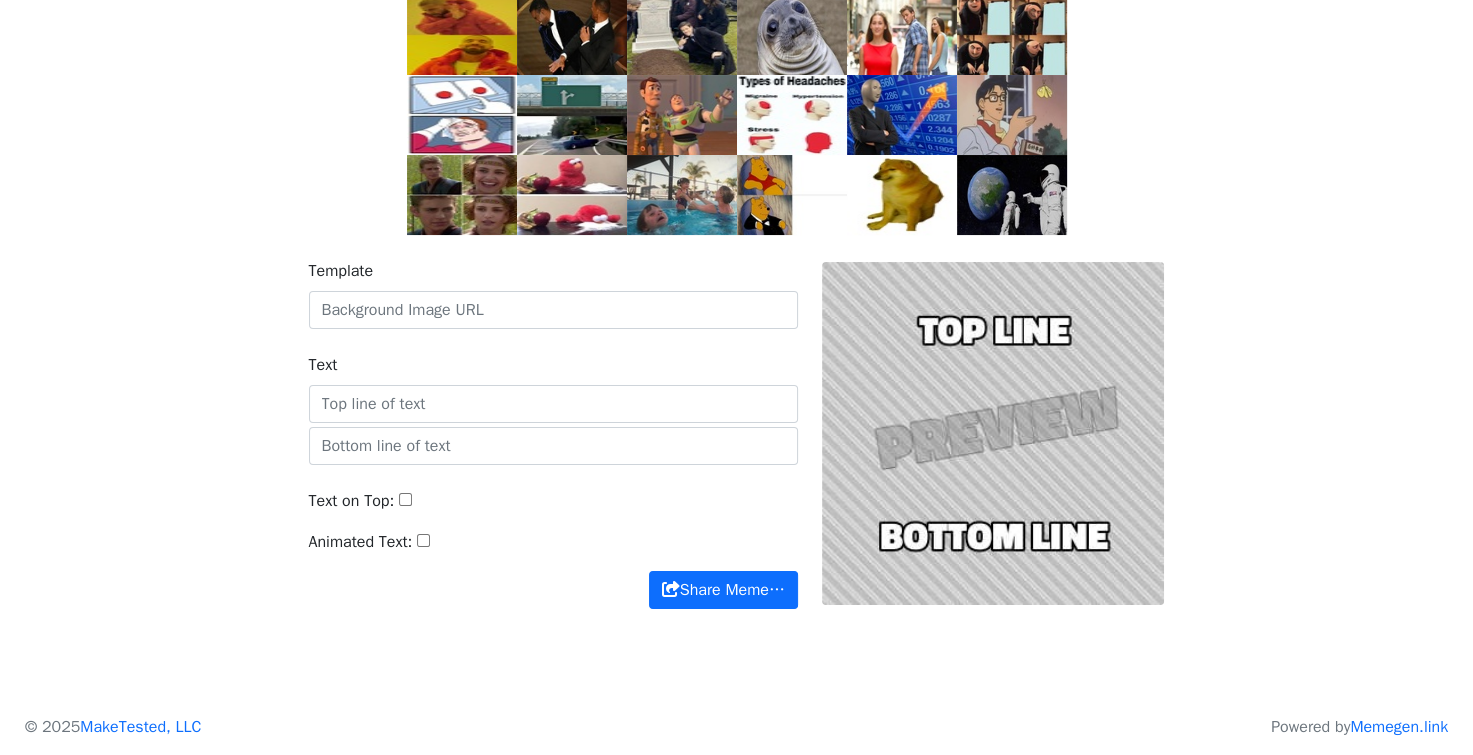 click at bounding box center [993, 434] 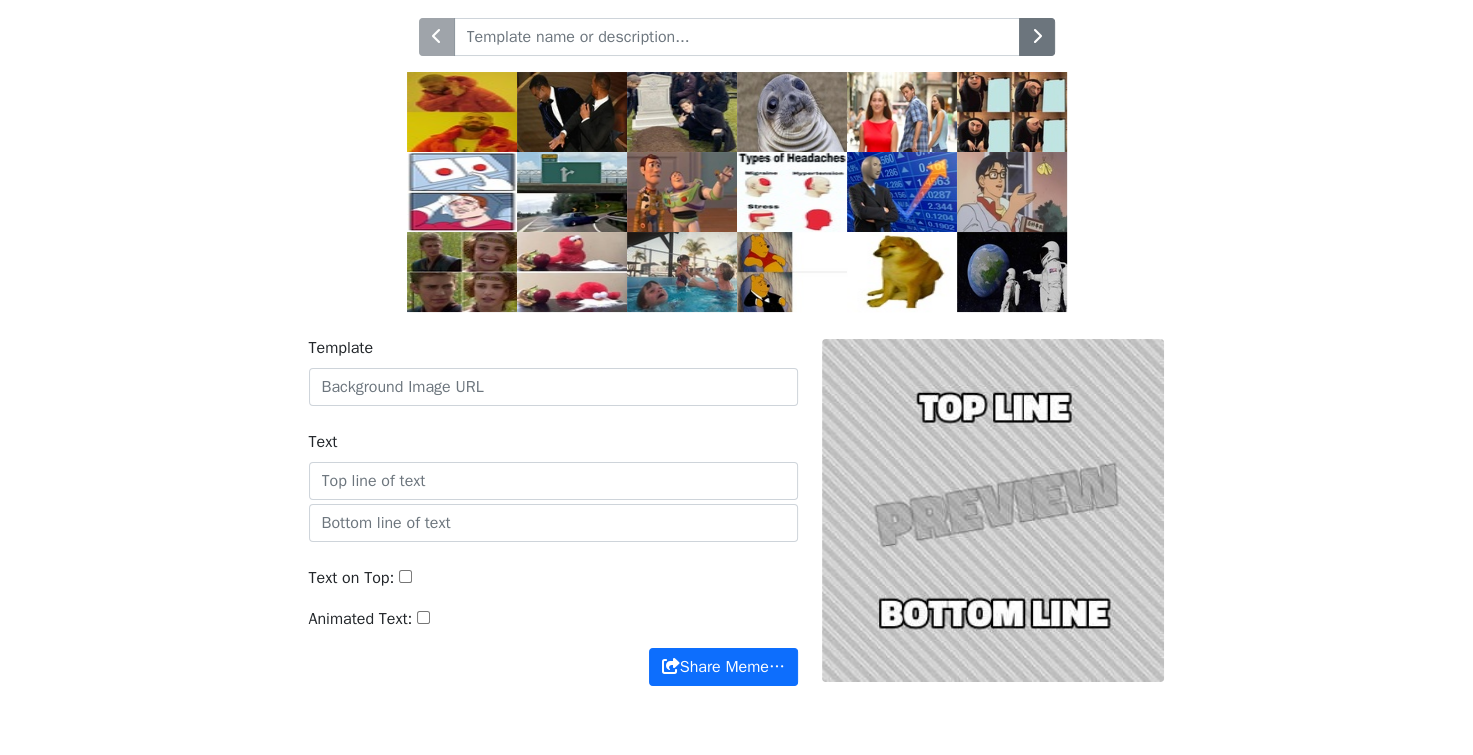 scroll, scrollTop: 0, scrollLeft: 0, axis: both 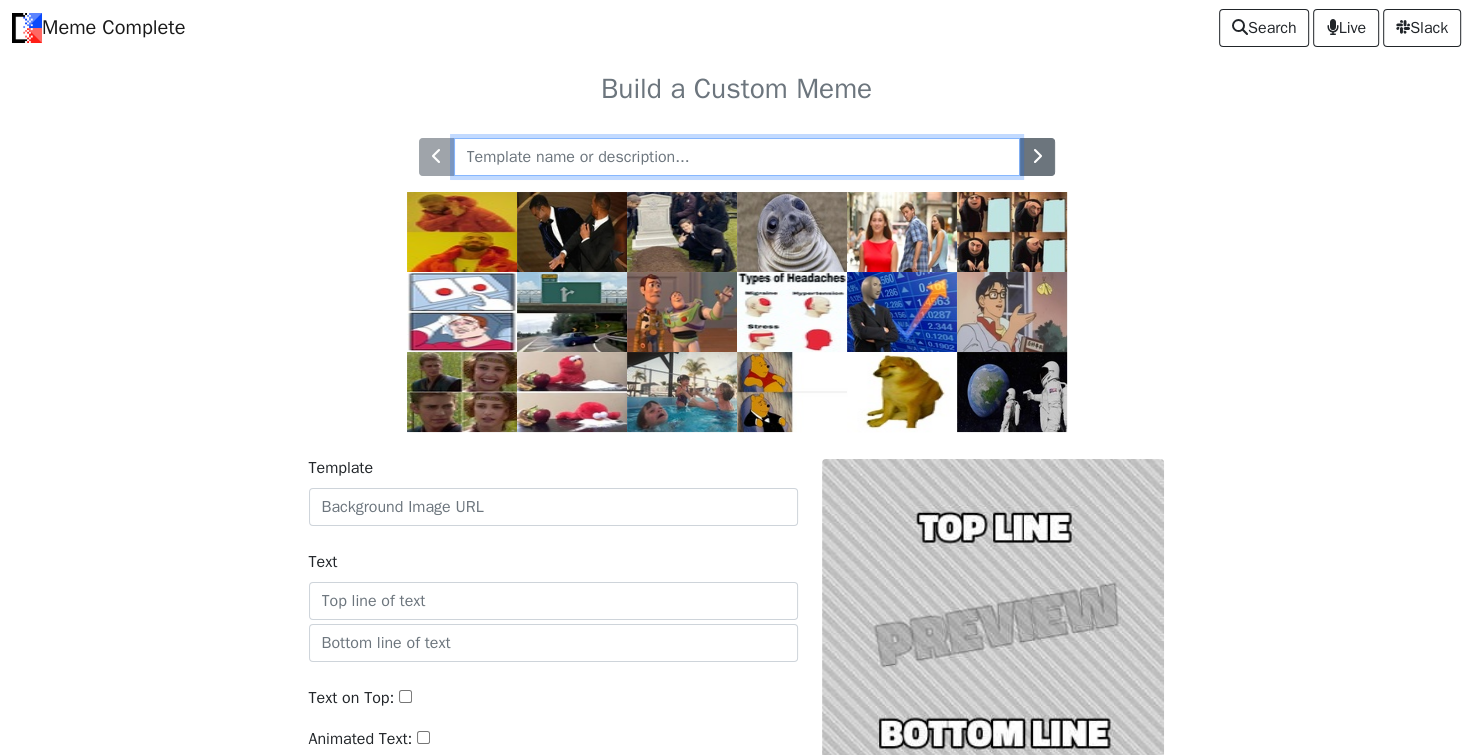 click at bounding box center (737, 157) 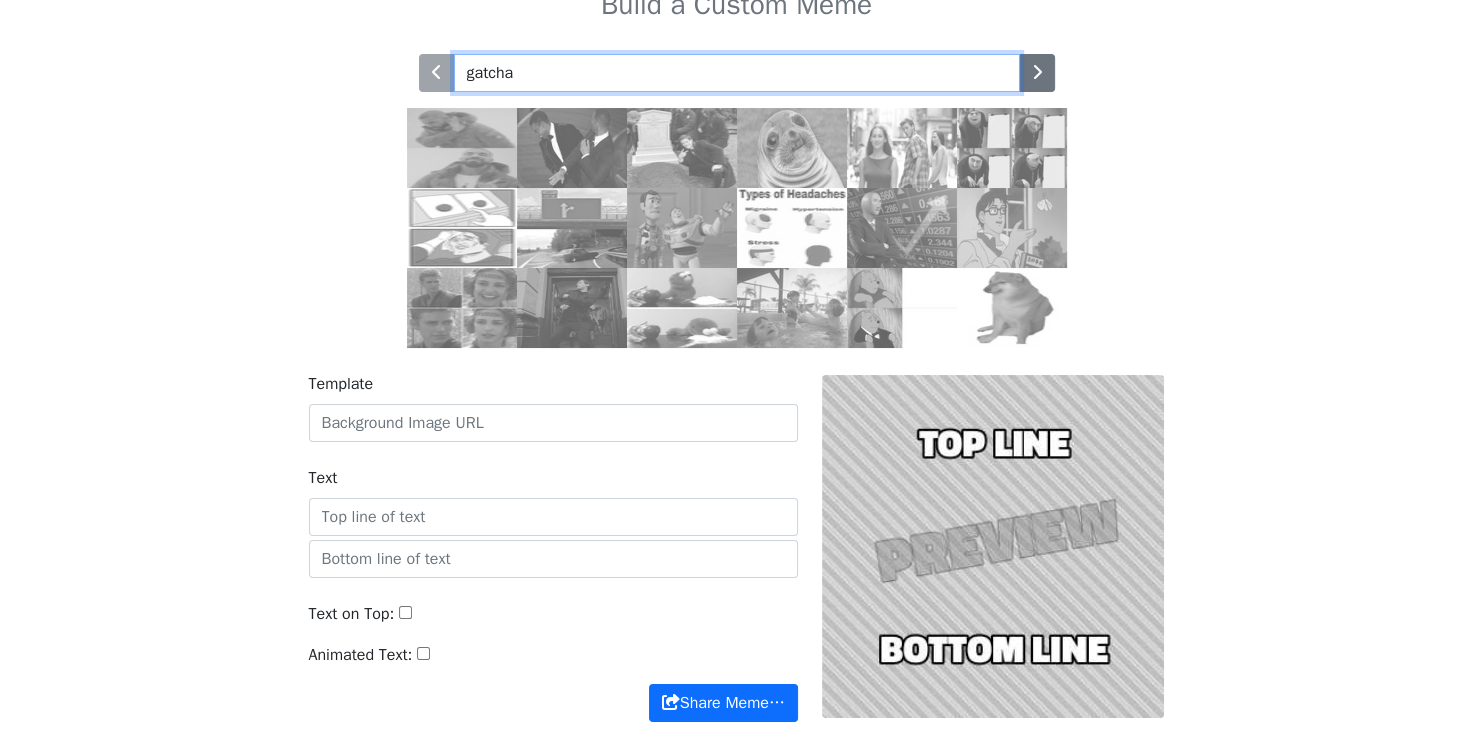 scroll, scrollTop: 197, scrollLeft: 0, axis: vertical 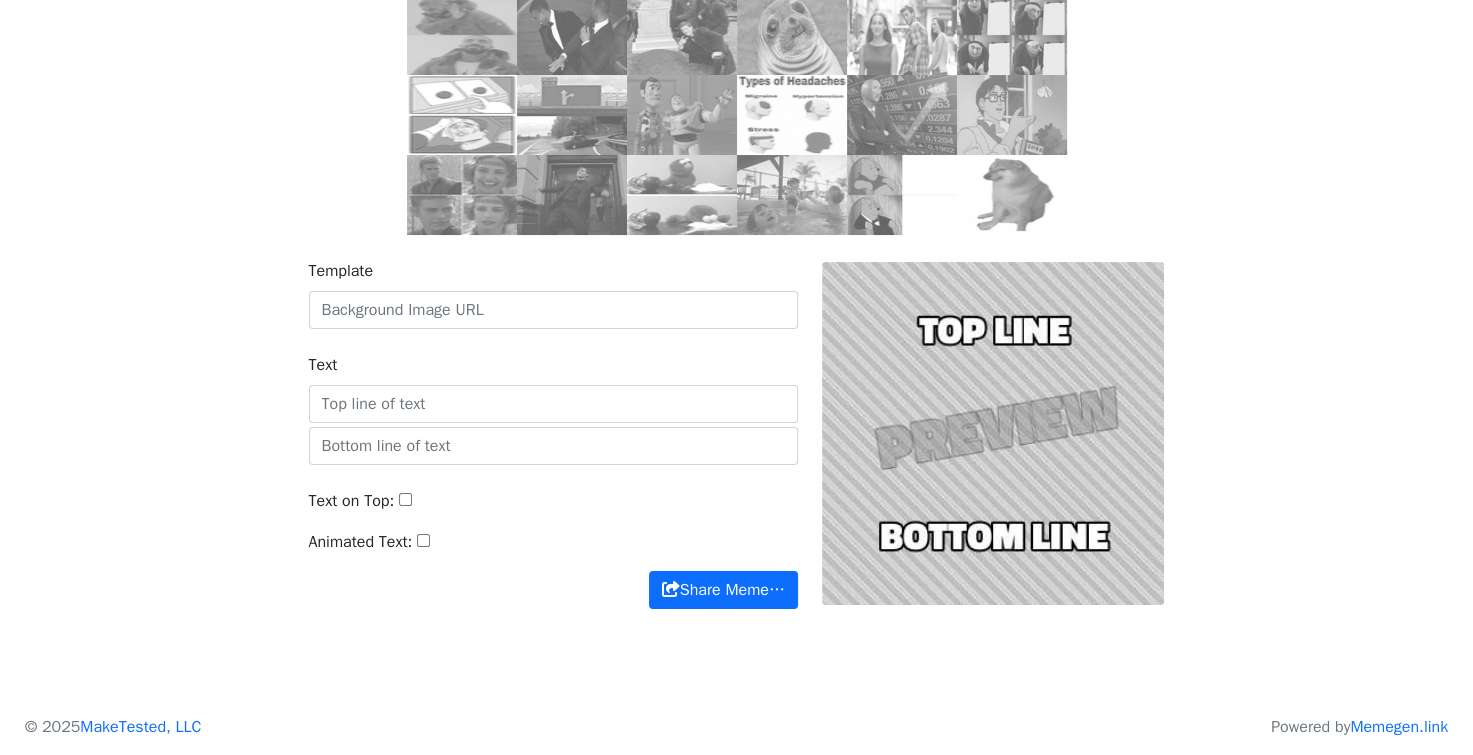 type on "gatcha" 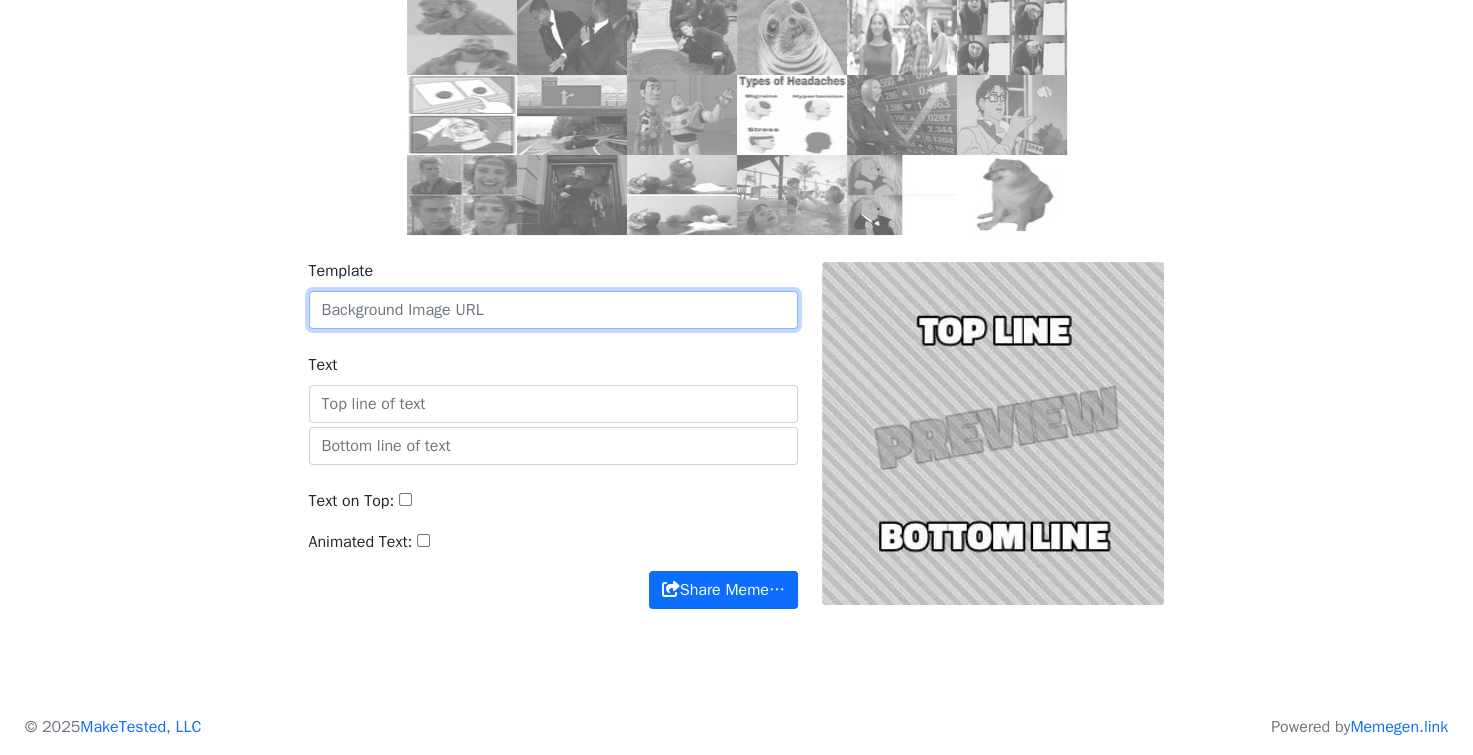 click on "Template" at bounding box center (553, 310) 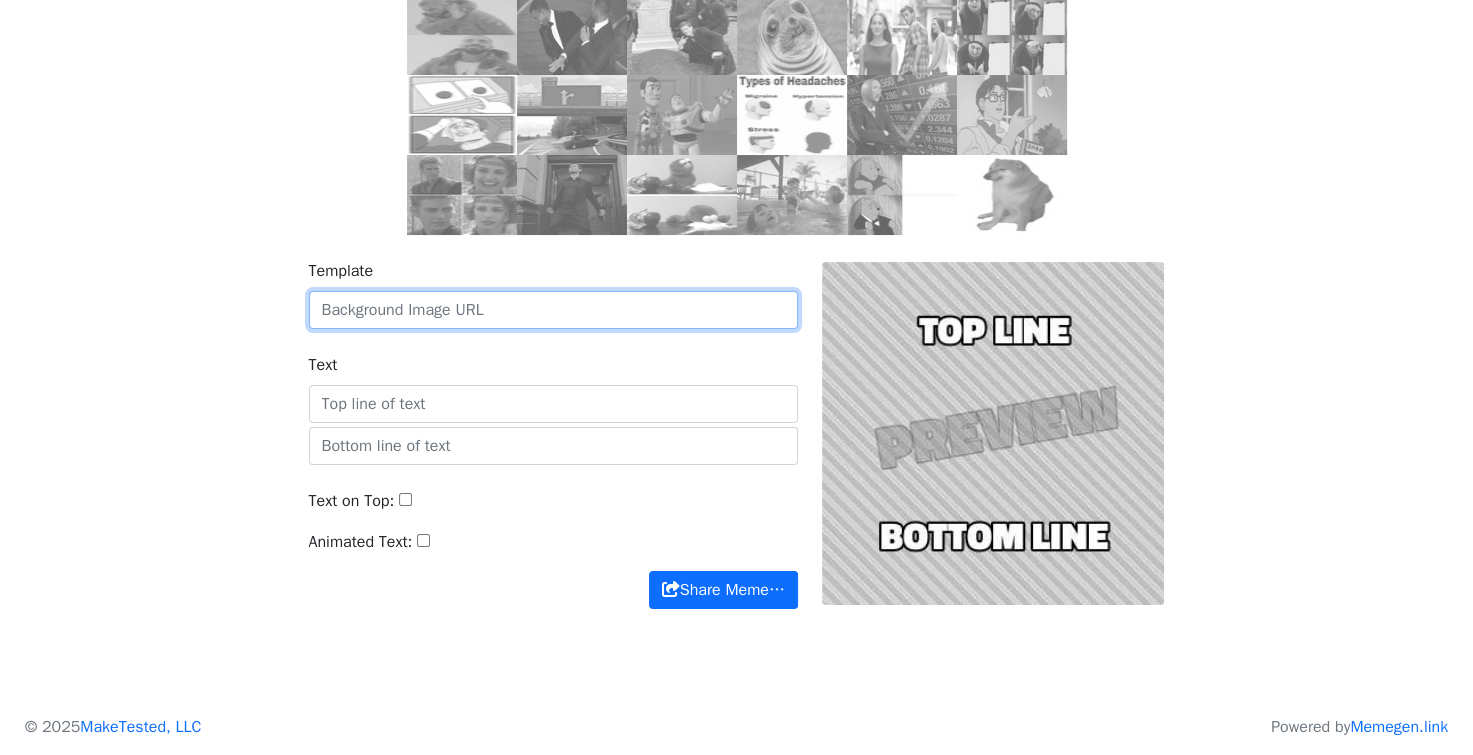 paste on "$beam" 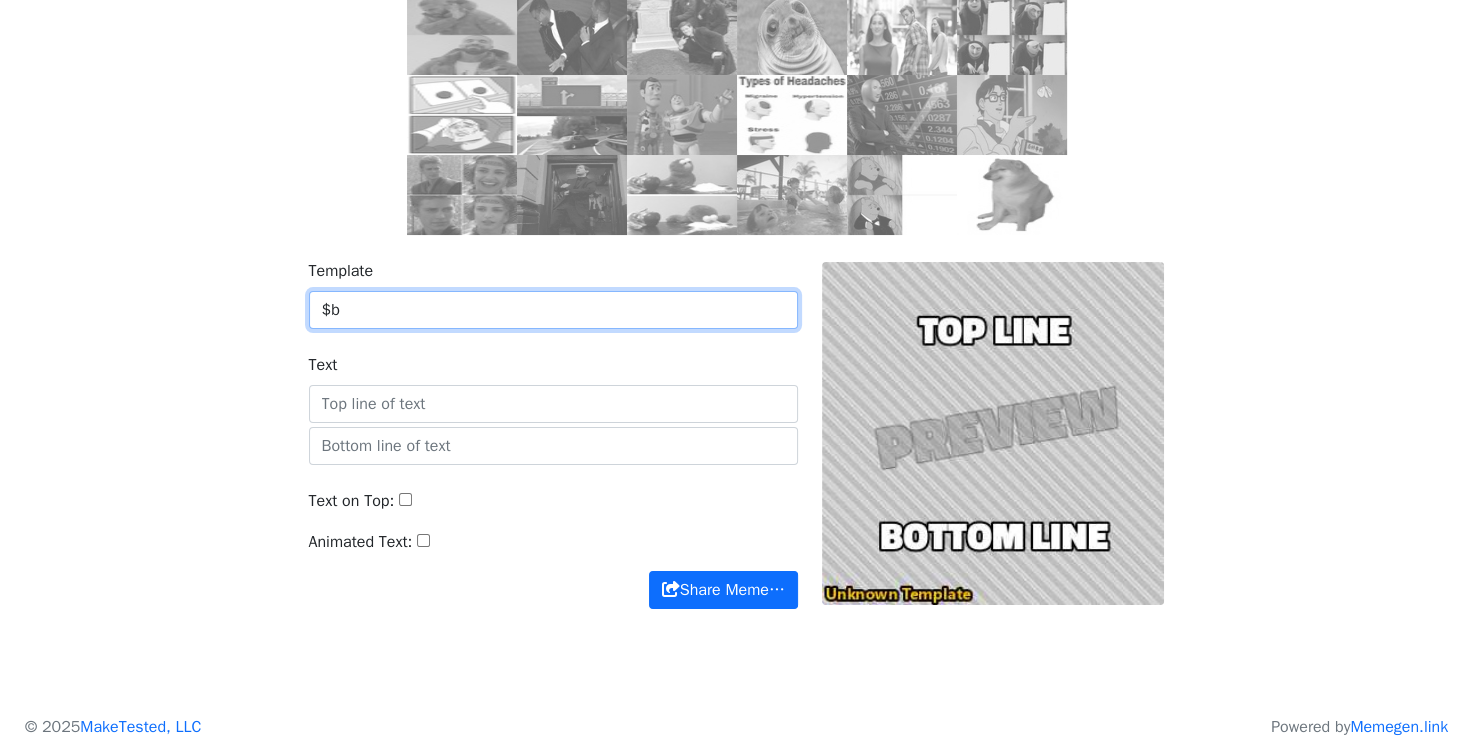 type on "$" 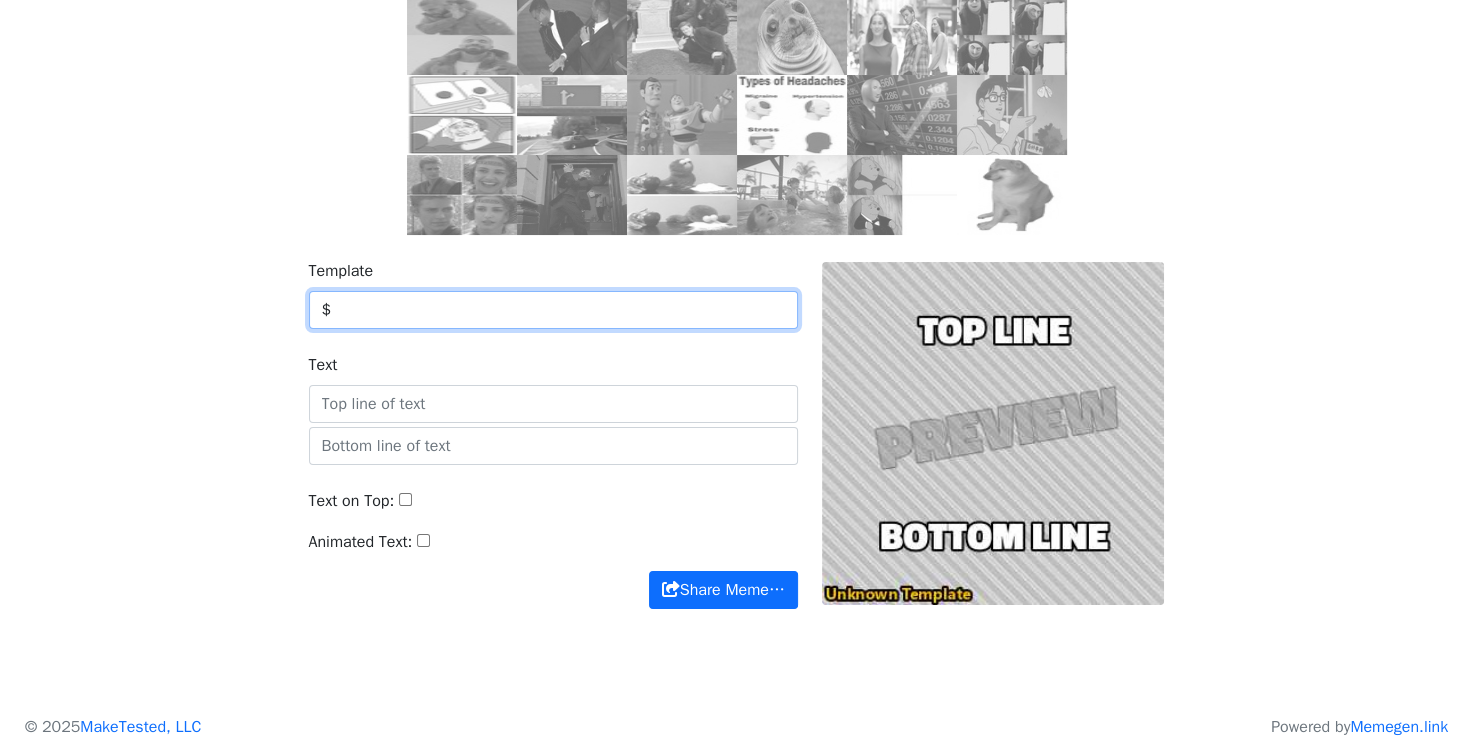 type 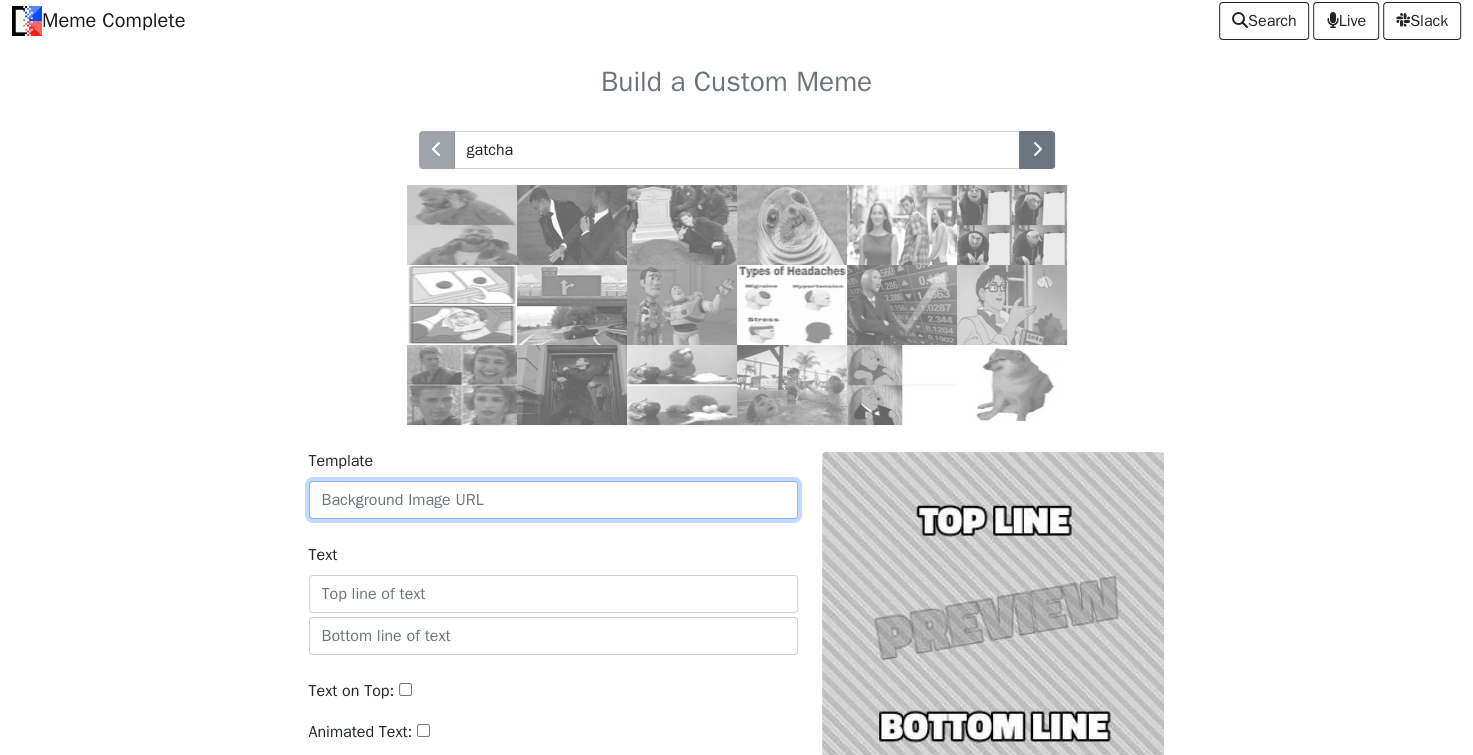 scroll, scrollTop: 0, scrollLeft: 0, axis: both 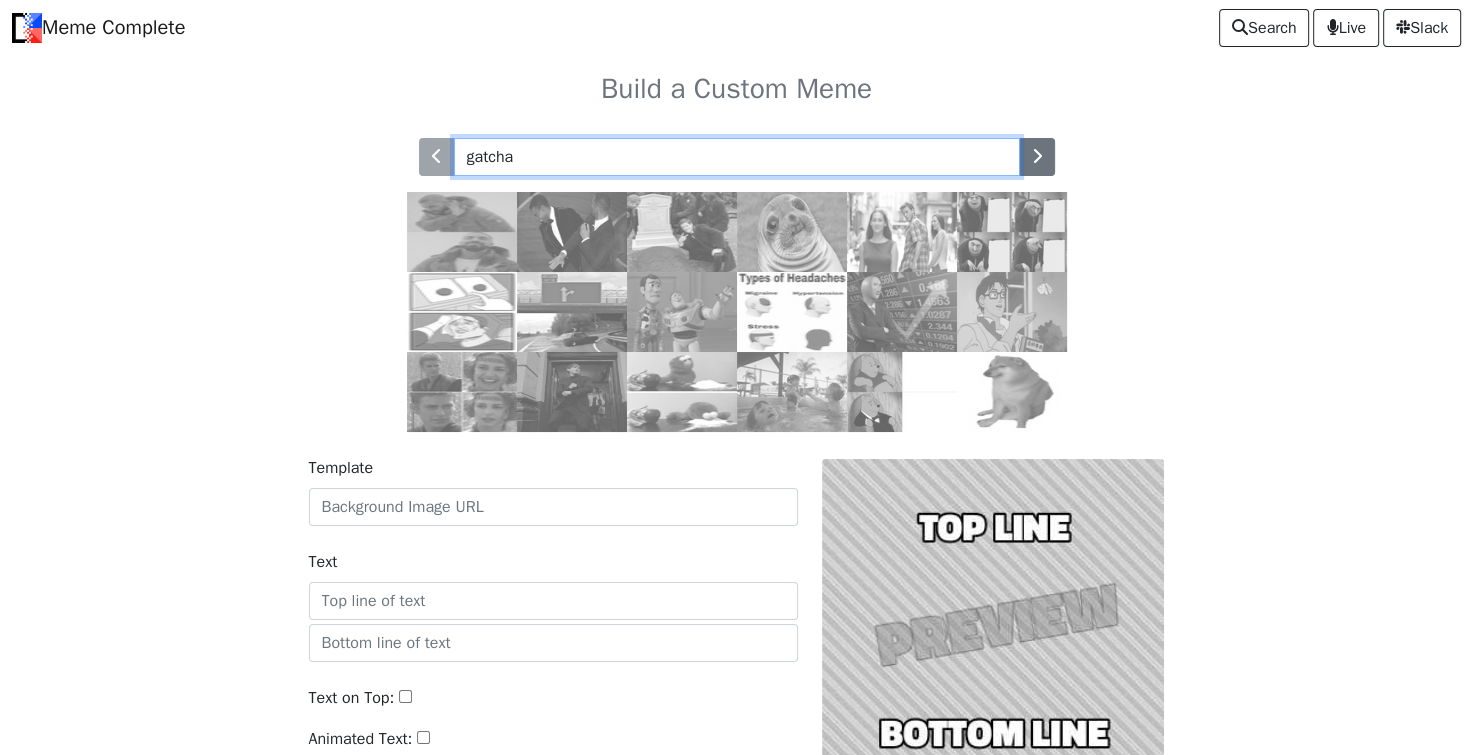 click on "gatcha" at bounding box center [737, 157] 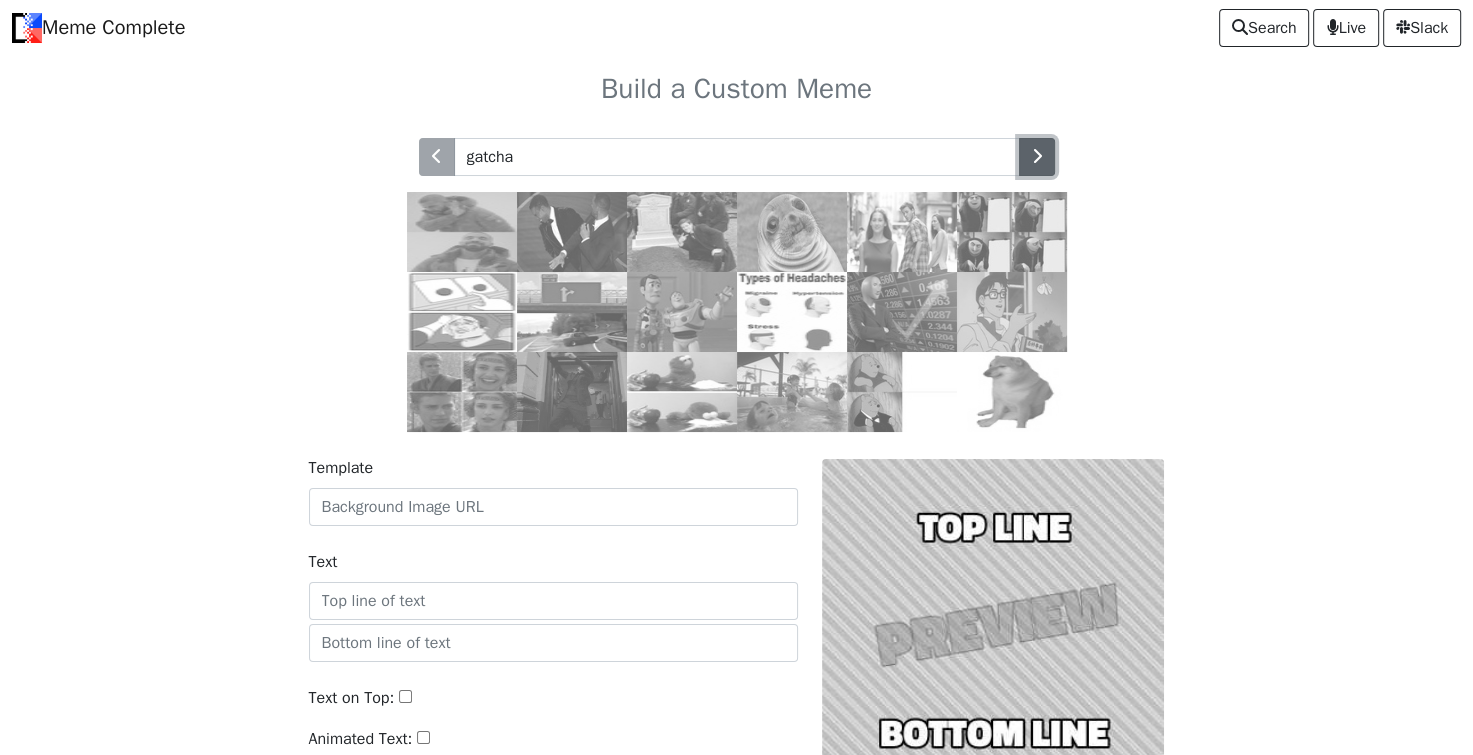 click at bounding box center [1037, 156] 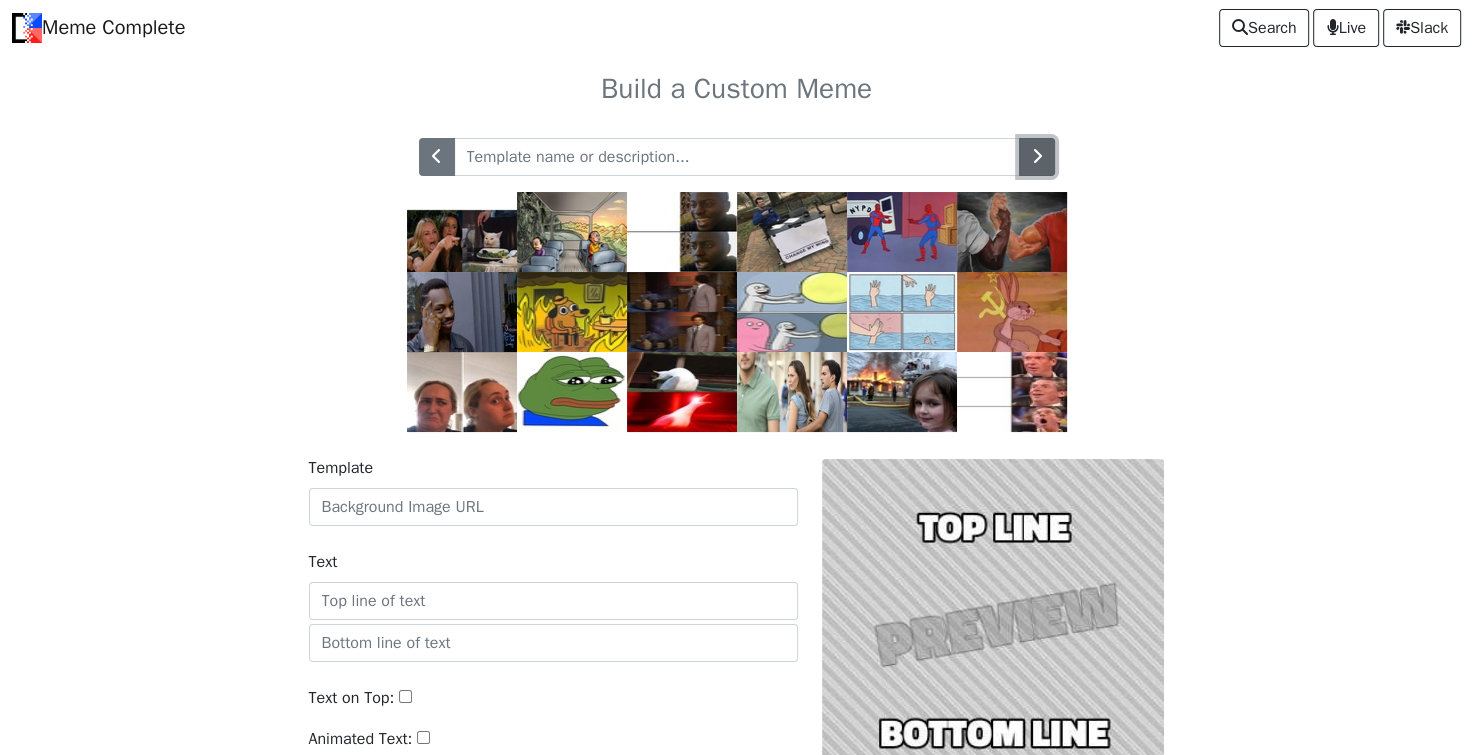 click at bounding box center (1037, 156) 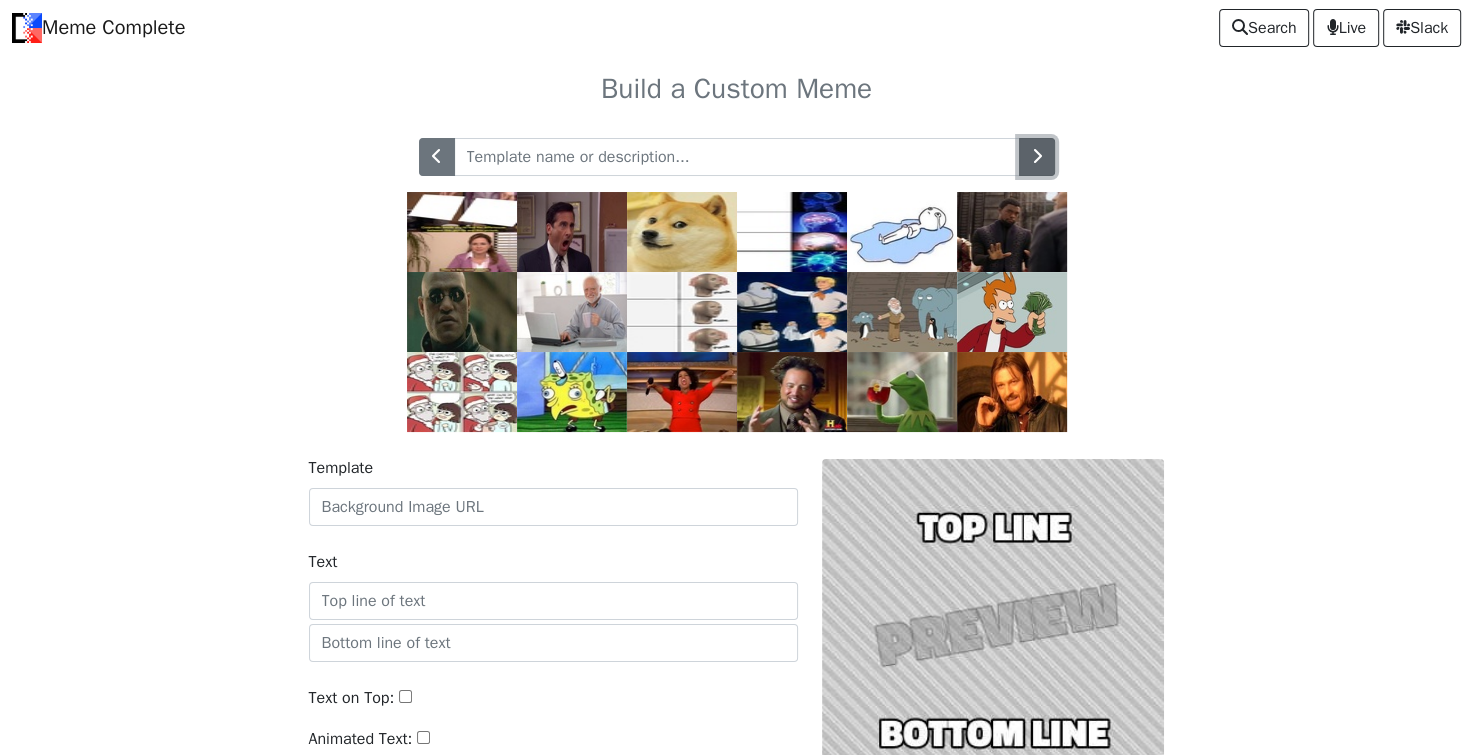 click at bounding box center (1037, 156) 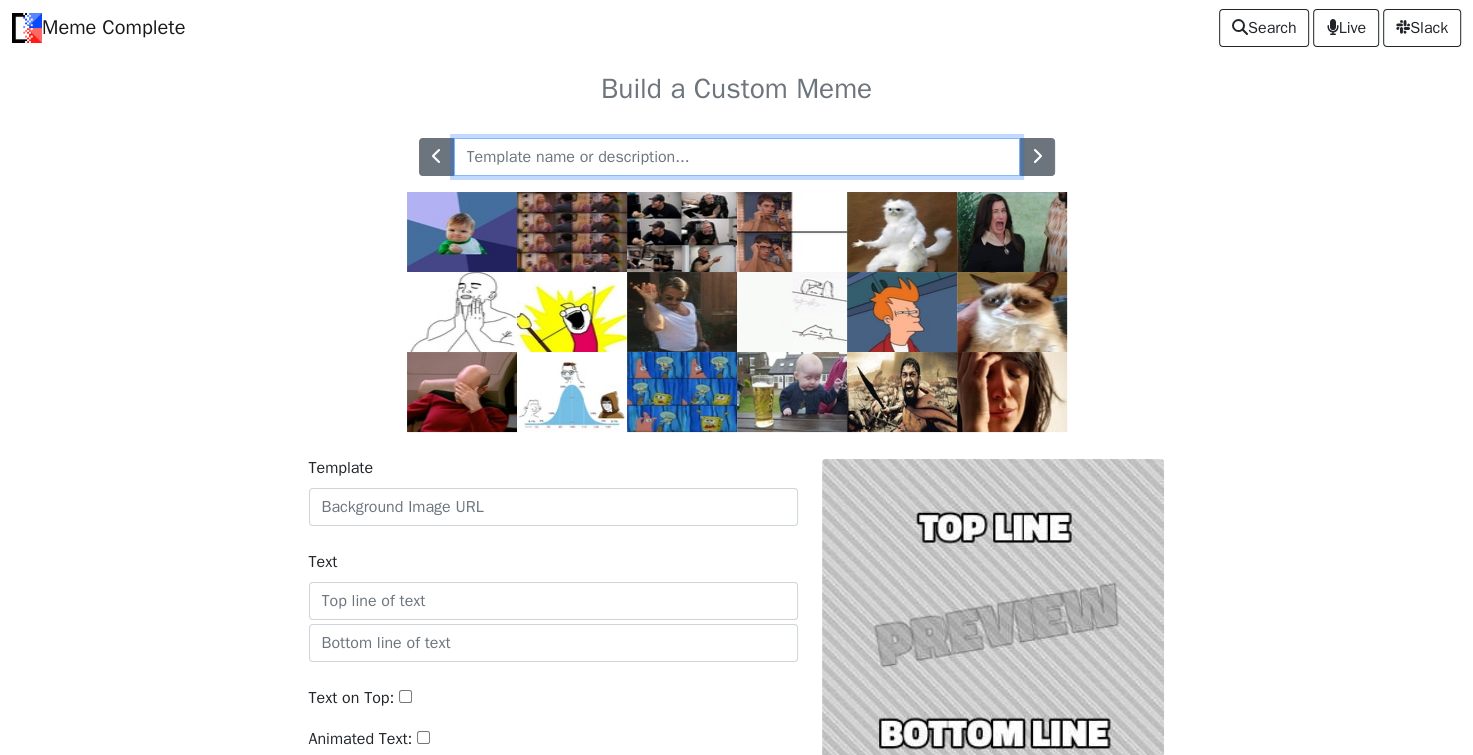 click at bounding box center [737, 157] 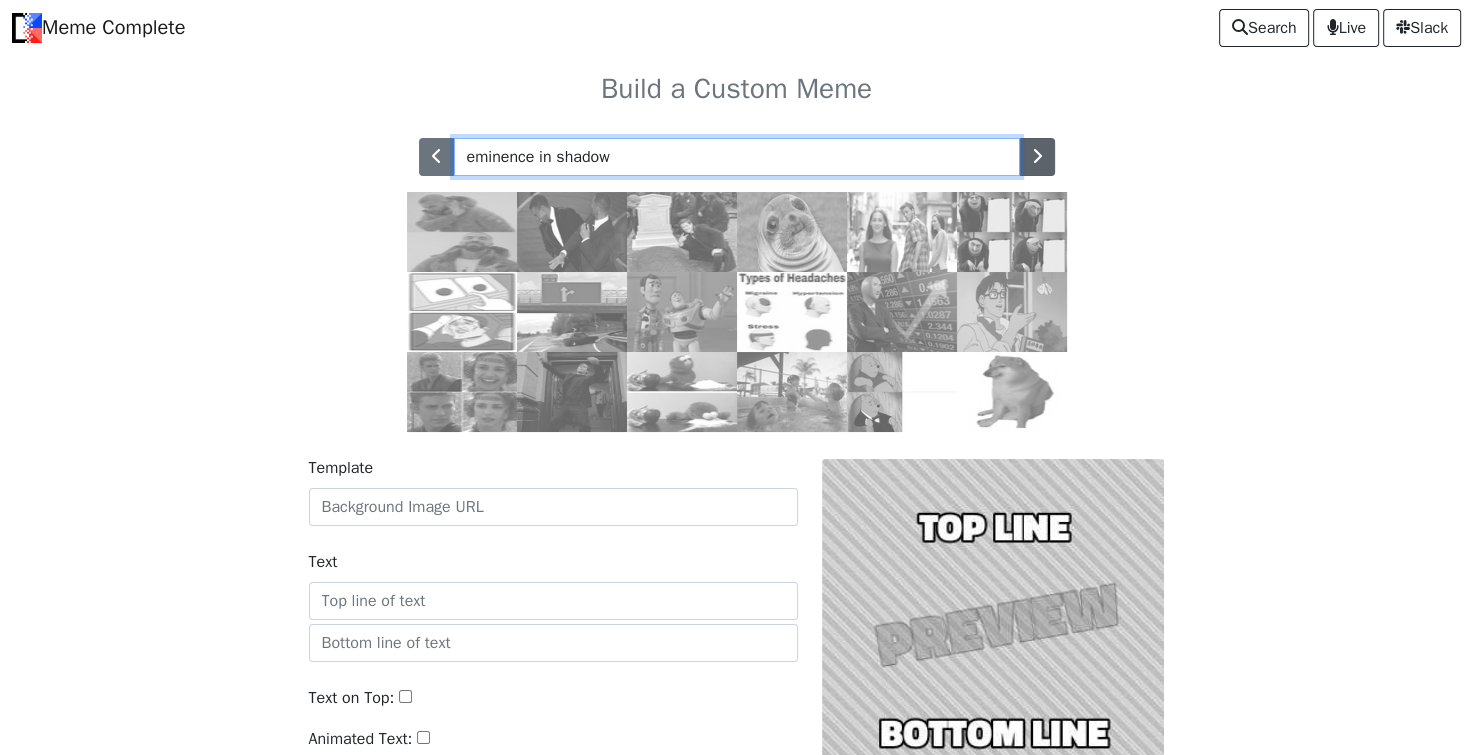 type on "eminence in shadow" 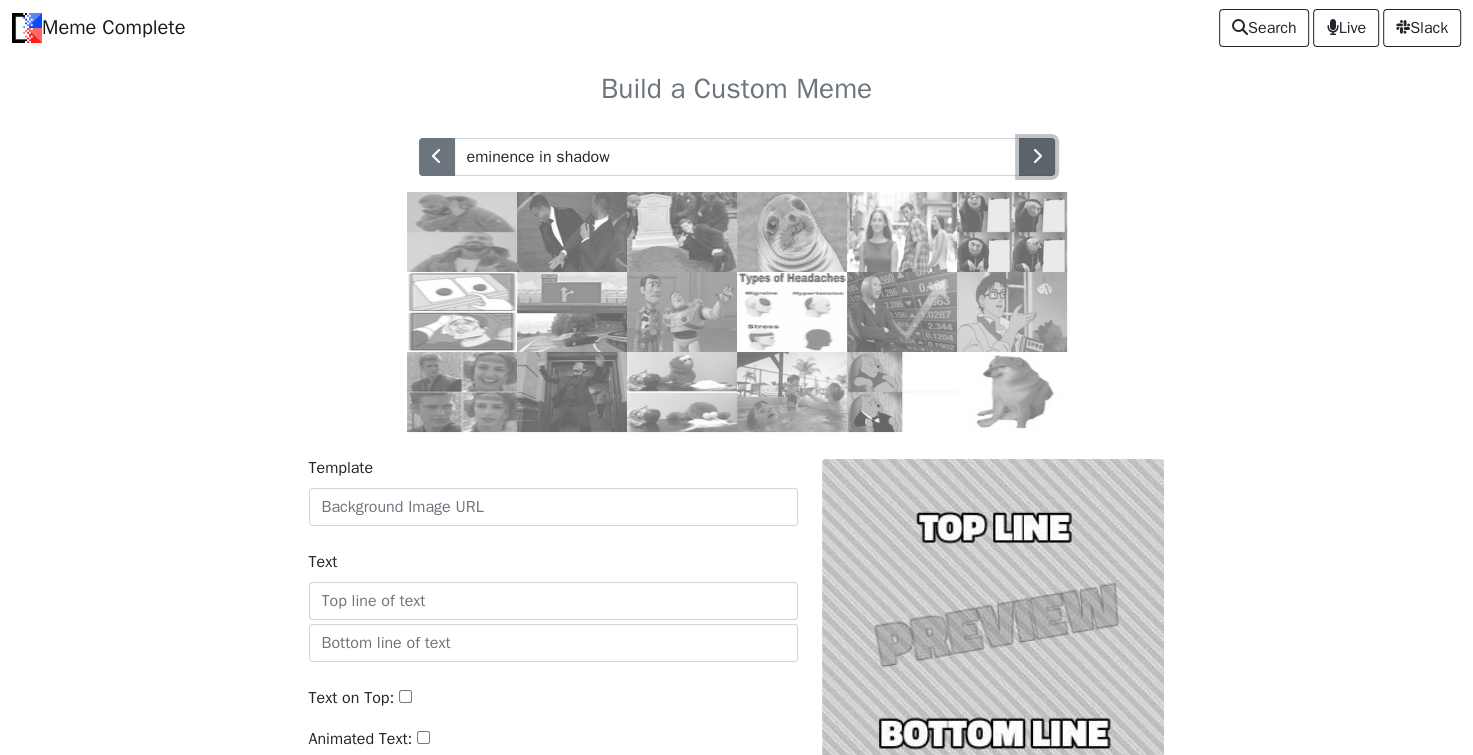 click at bounding box center [1037, 157] 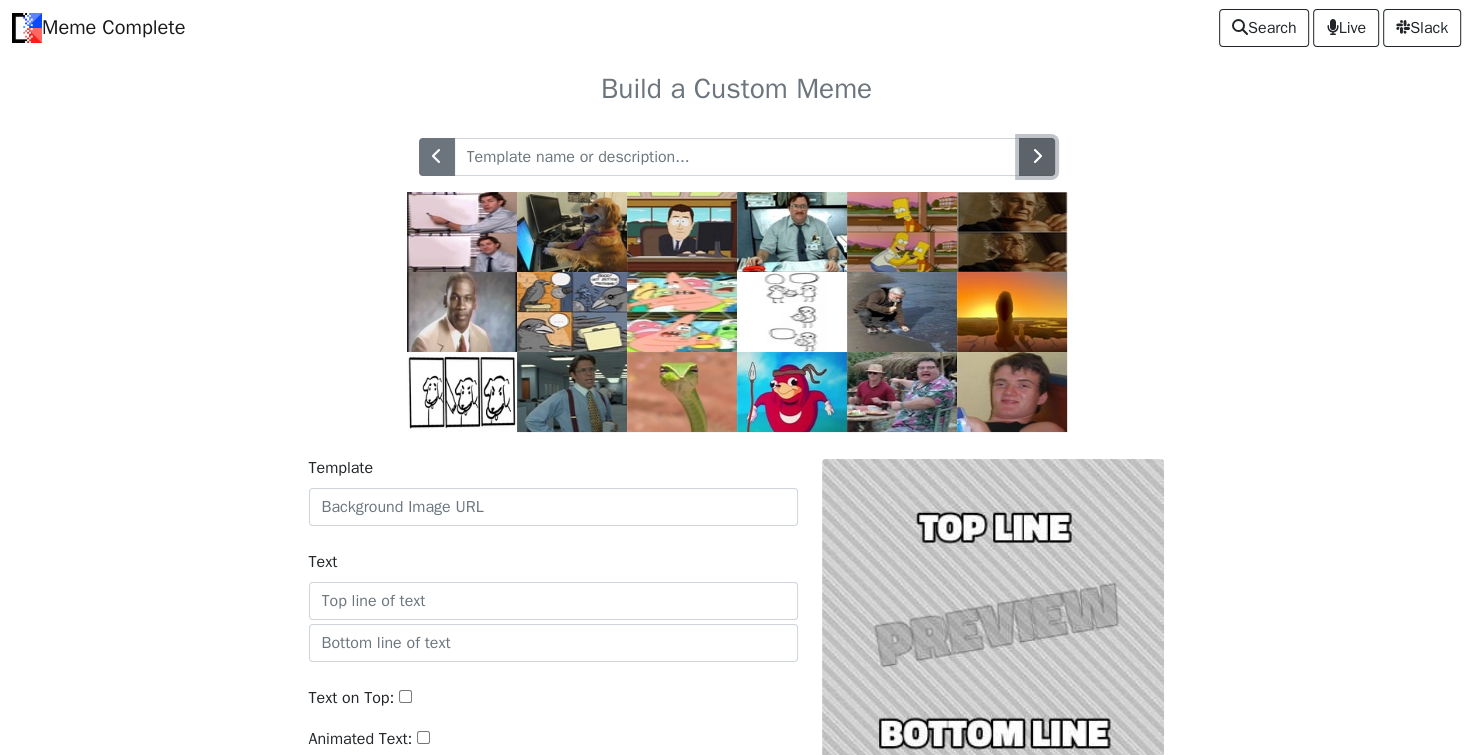 click at bounding box center [1037, 157] 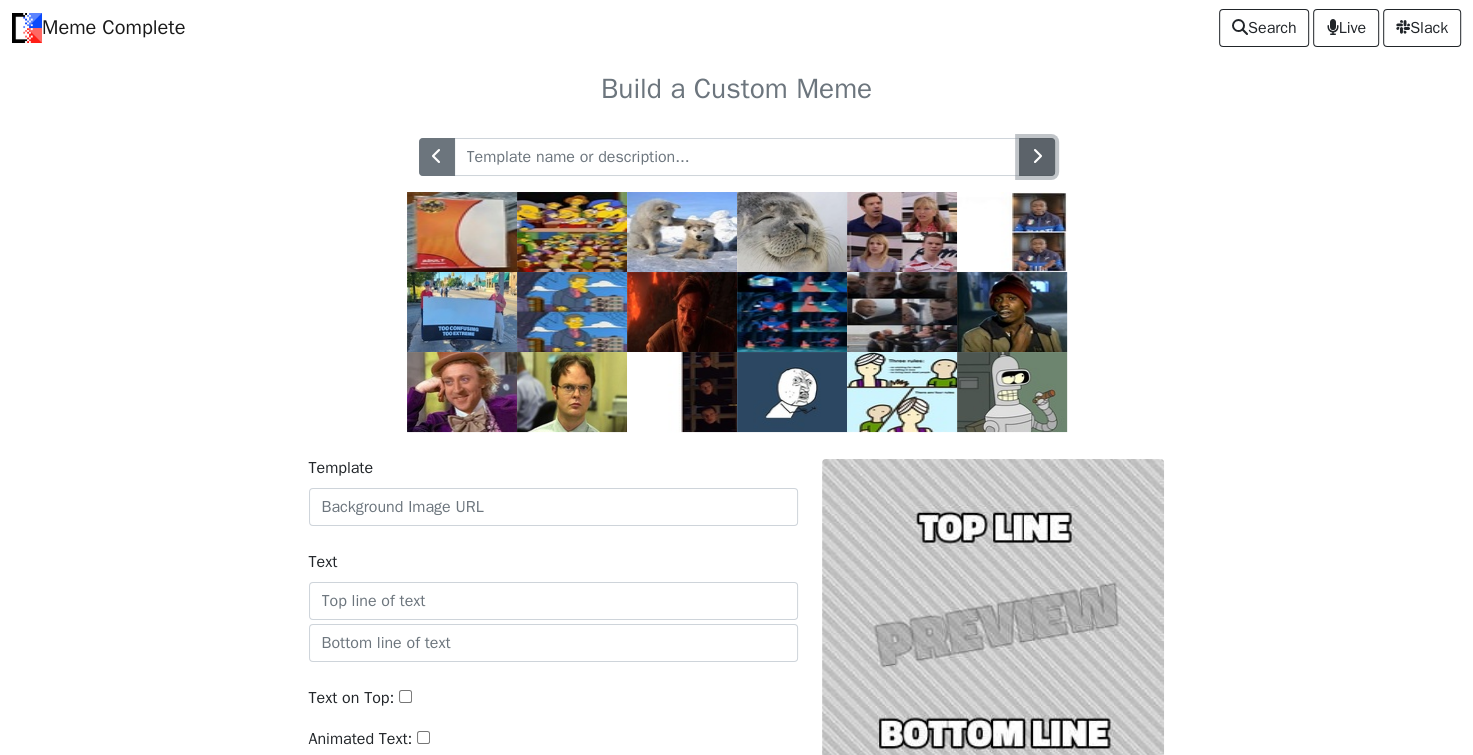 click at bounding box center [1037, 157] 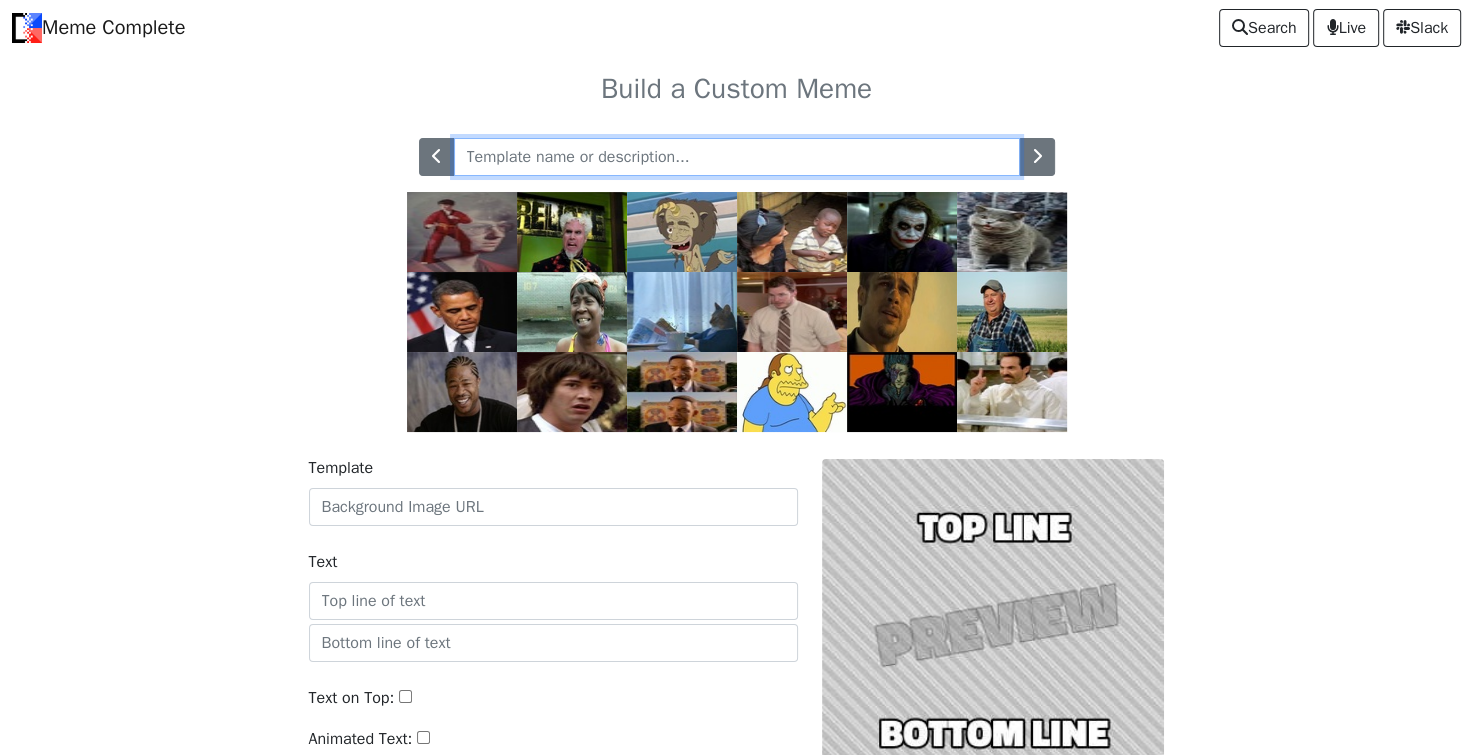 click at bounding box center [737, 157] 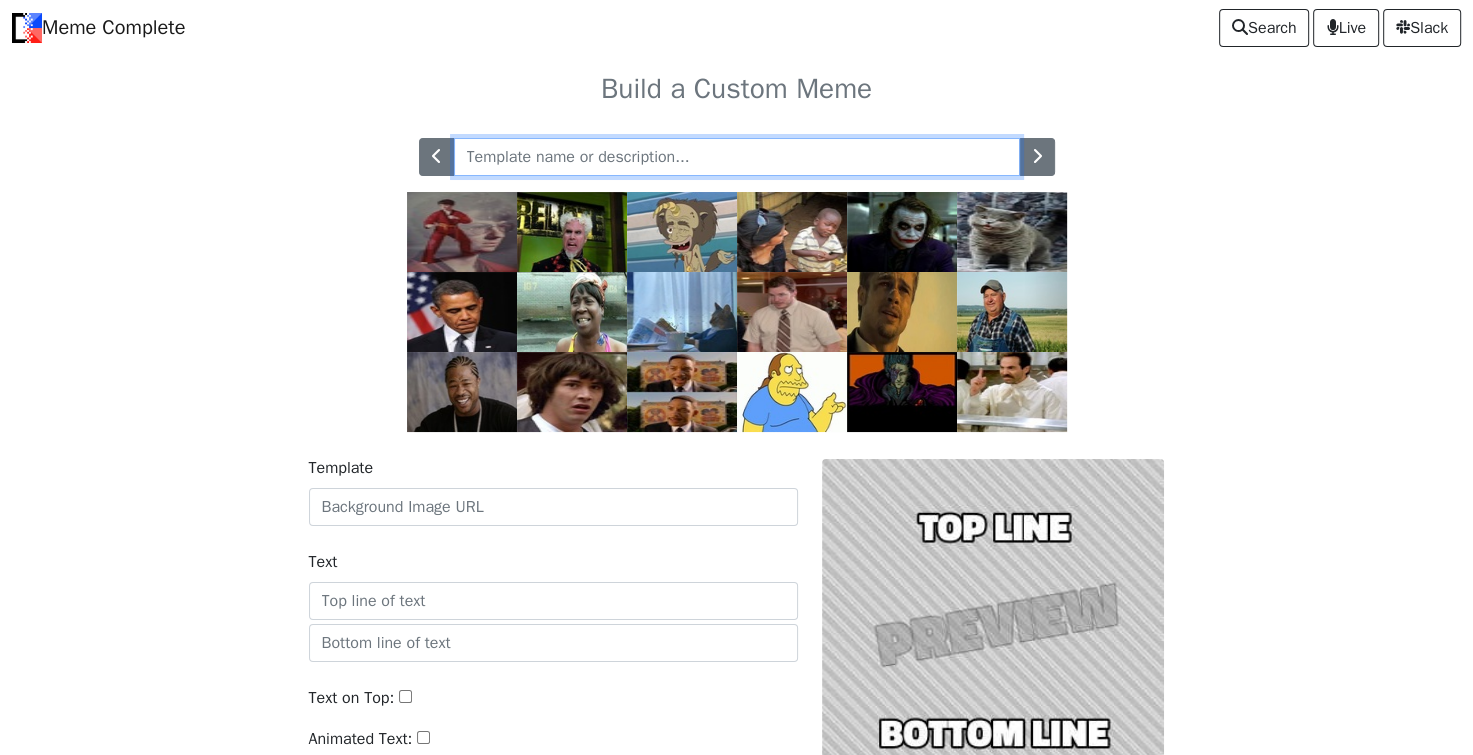 paste on "The Eminence In Shadow" 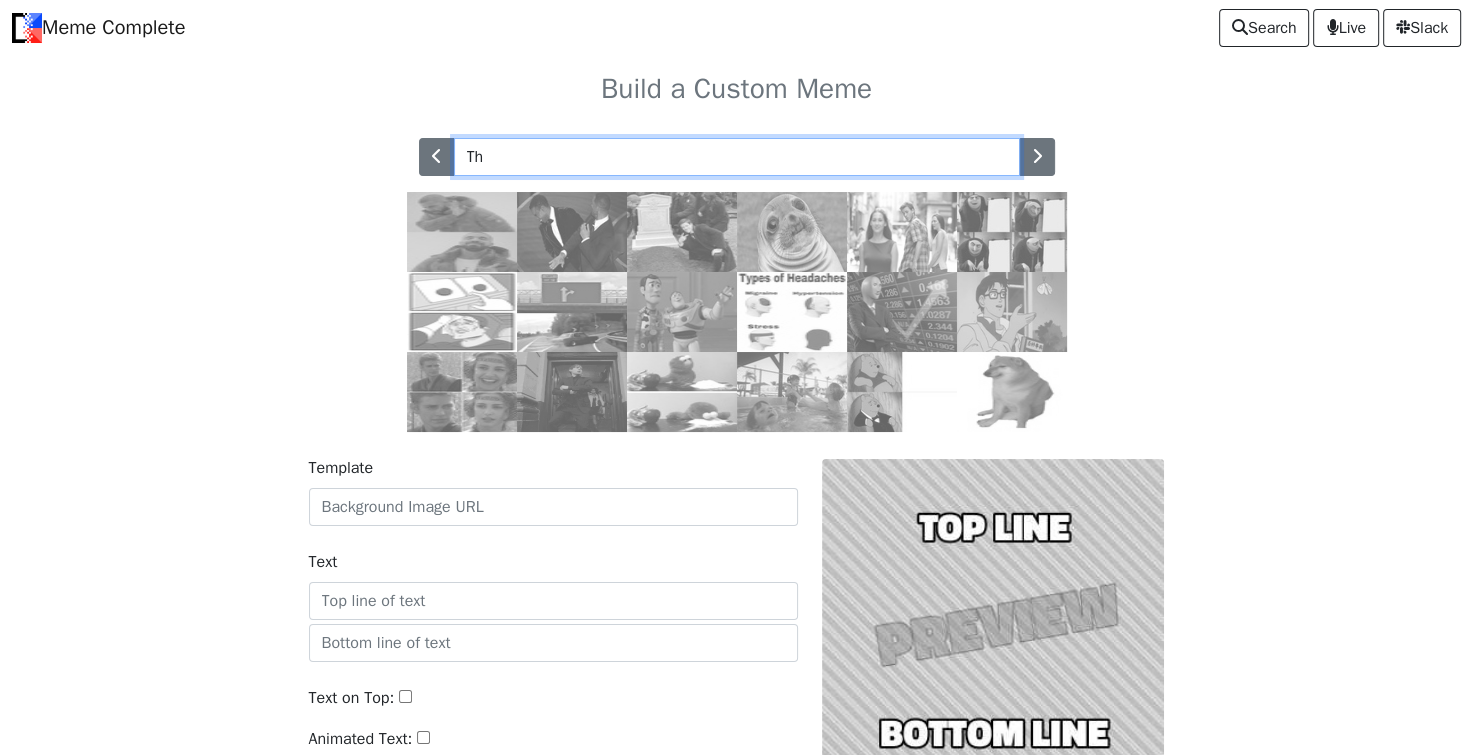 type on "T" 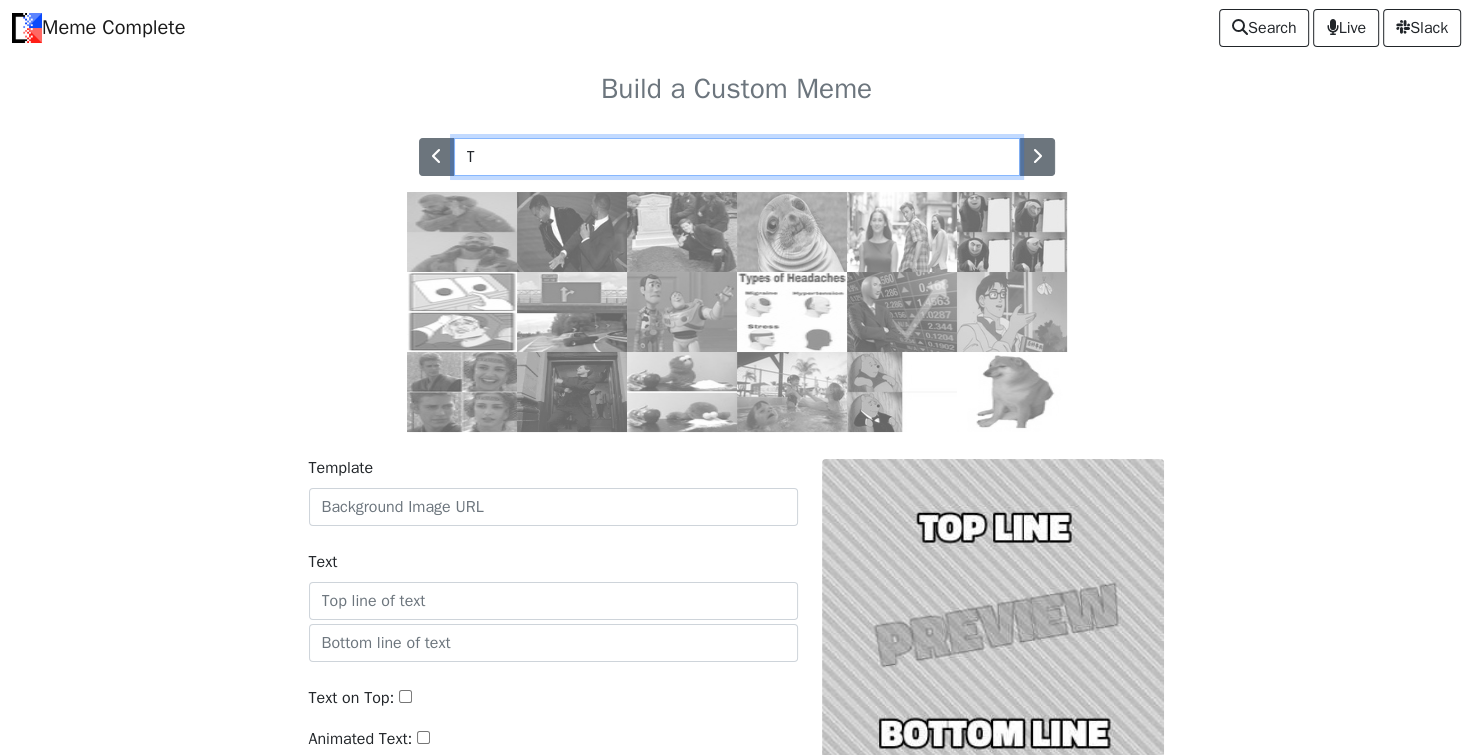 type 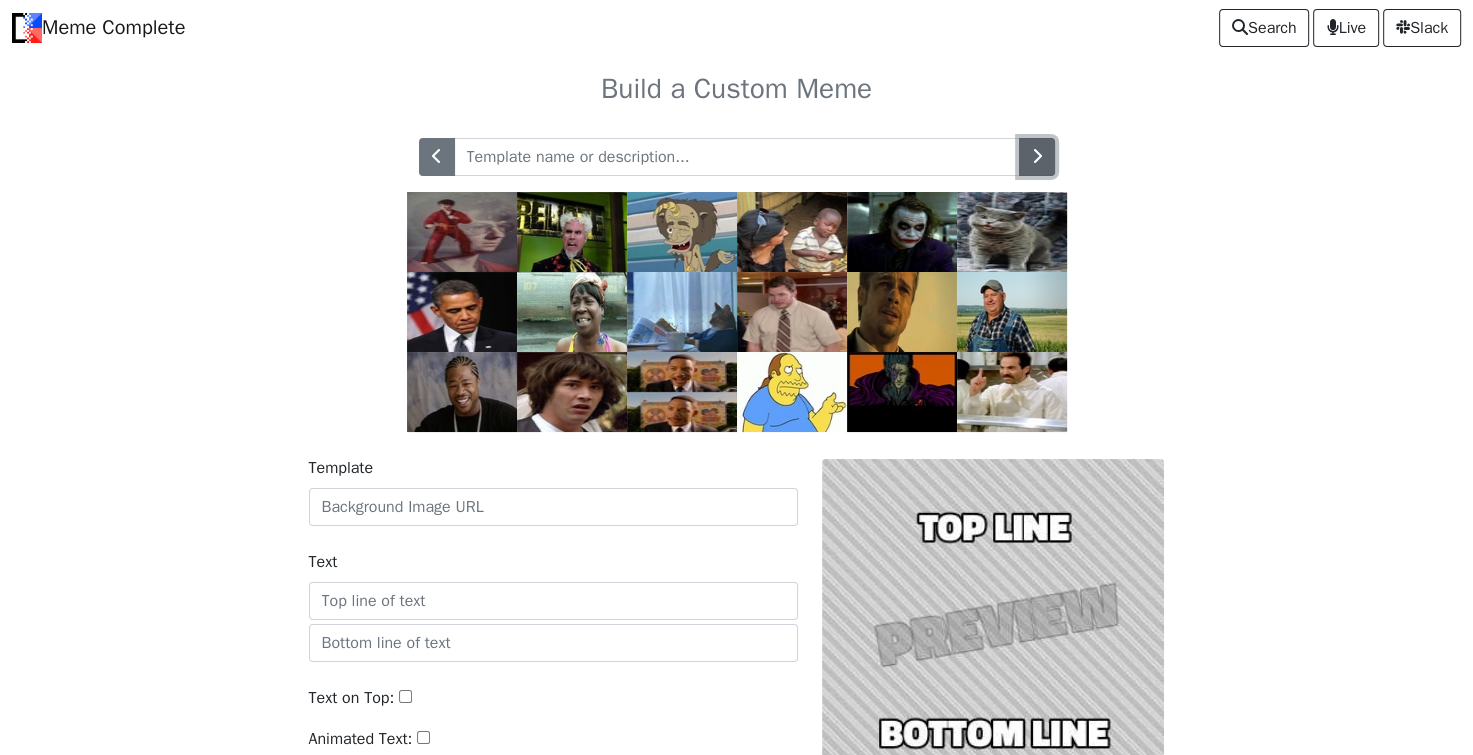 click at bounding box center [1037, 157] 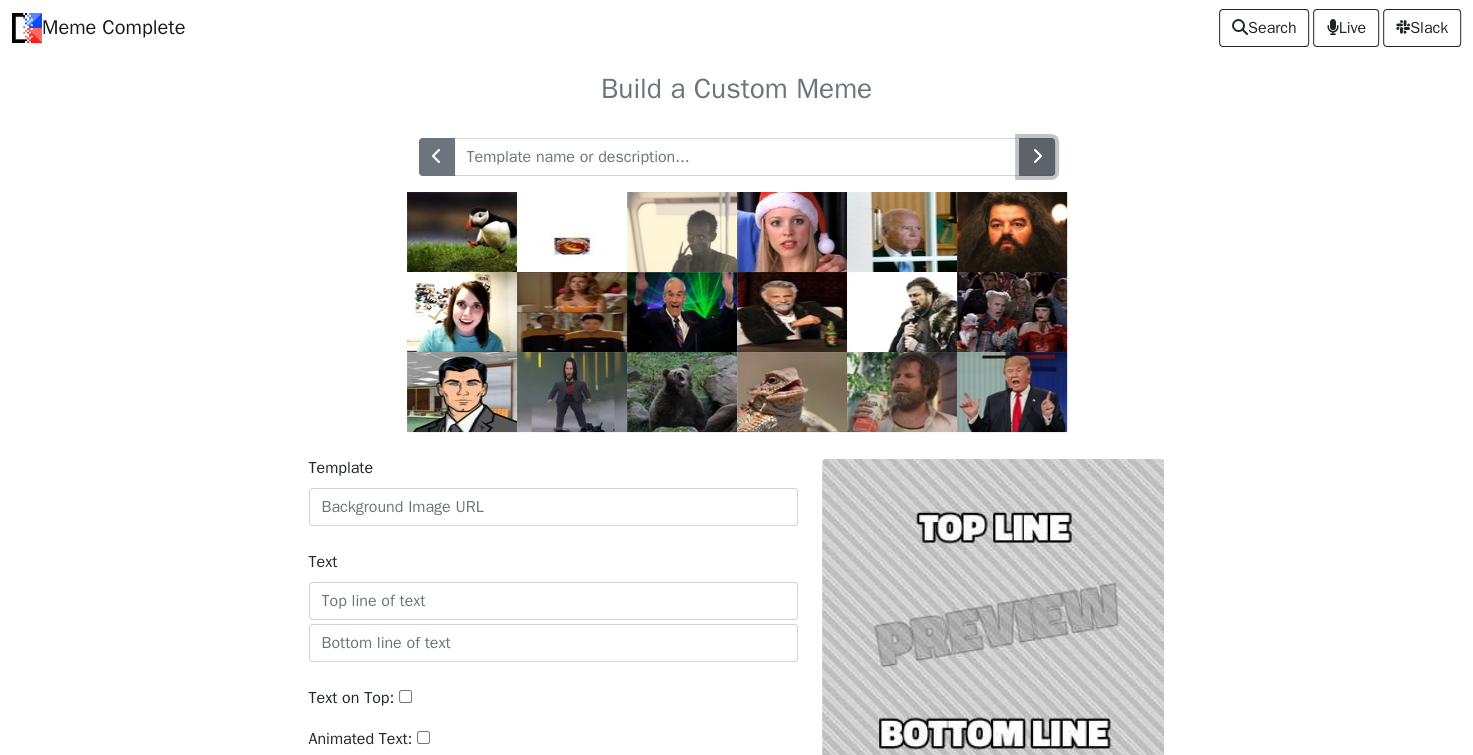 click at bounding box center (1037, 156) 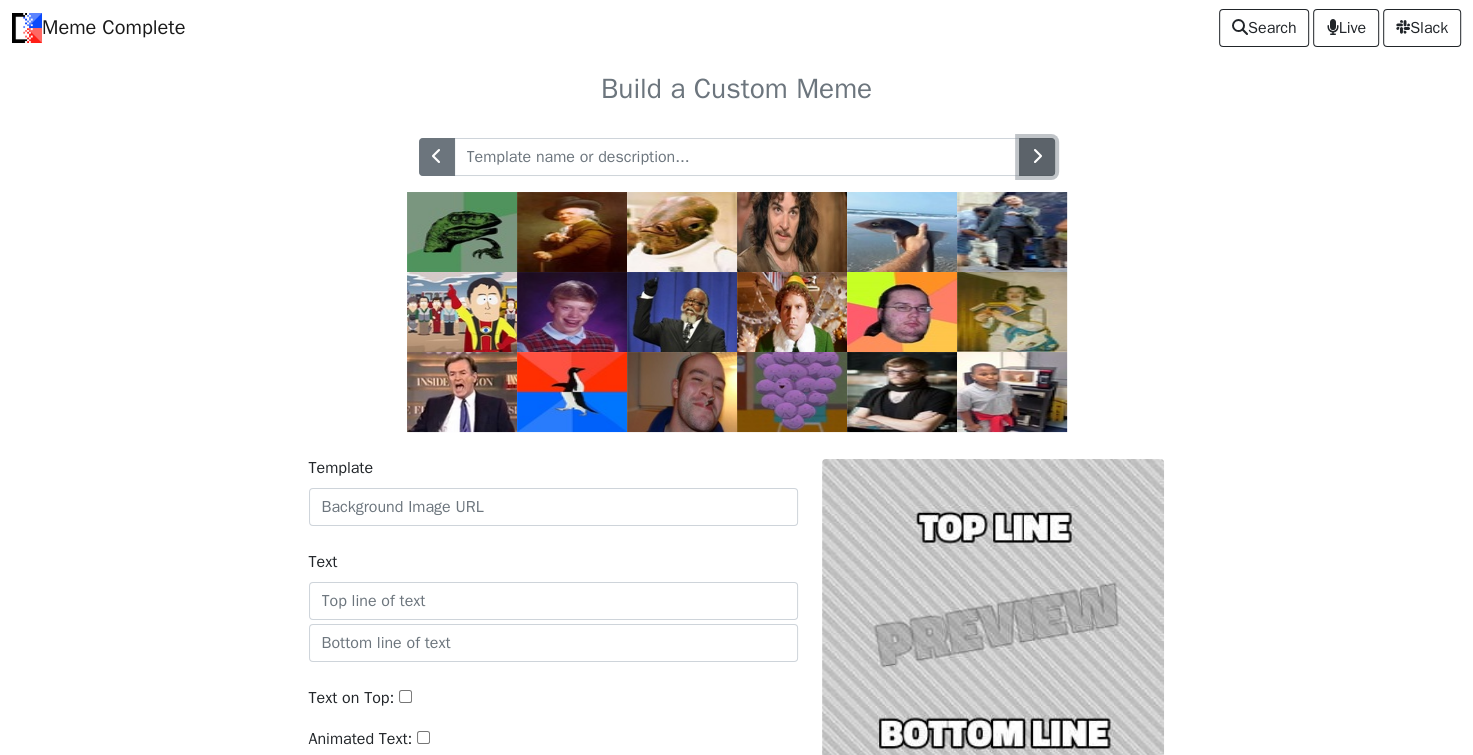 click at bounding box center [1037, 157] 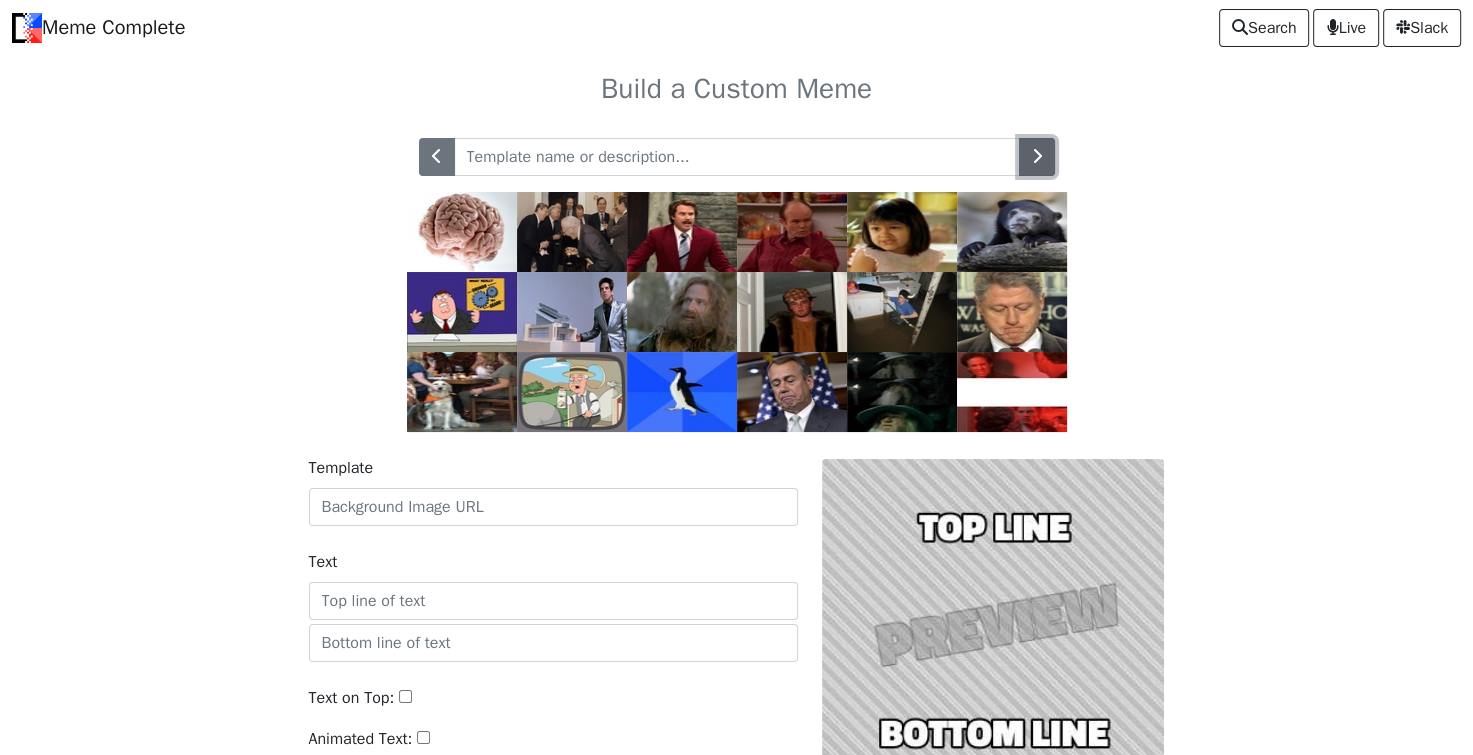click at bounding box center (1037, 157) 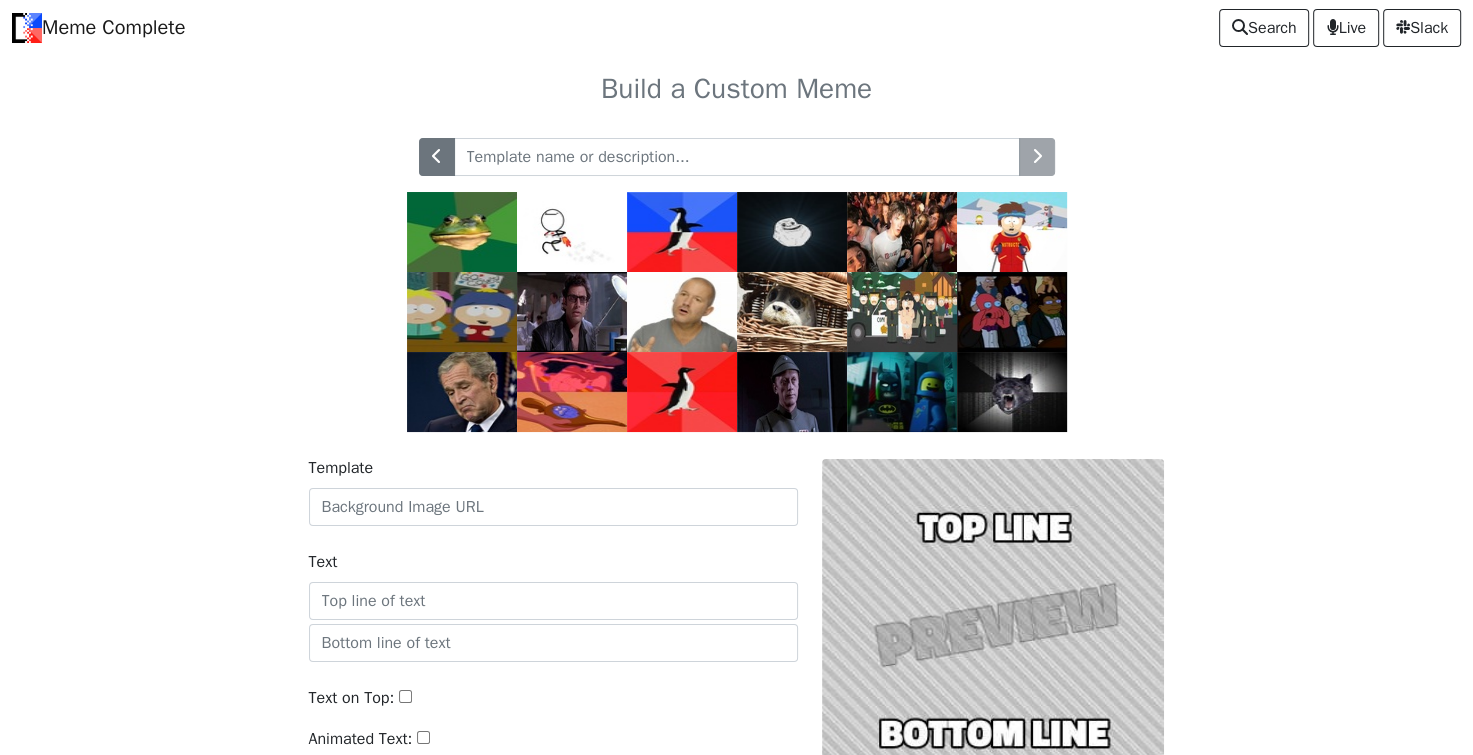 click at bounding box center (737, 157) 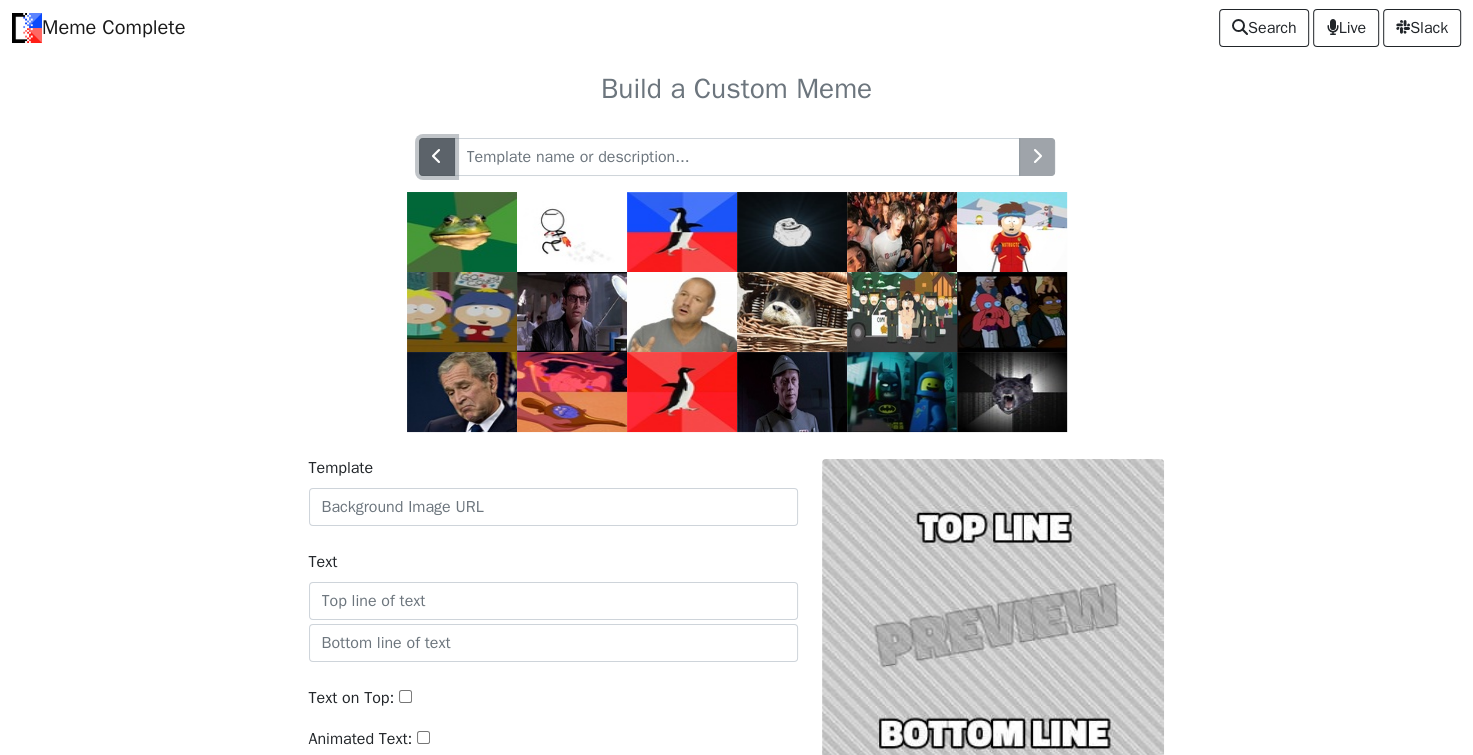 click at bounding box center [437, 156] 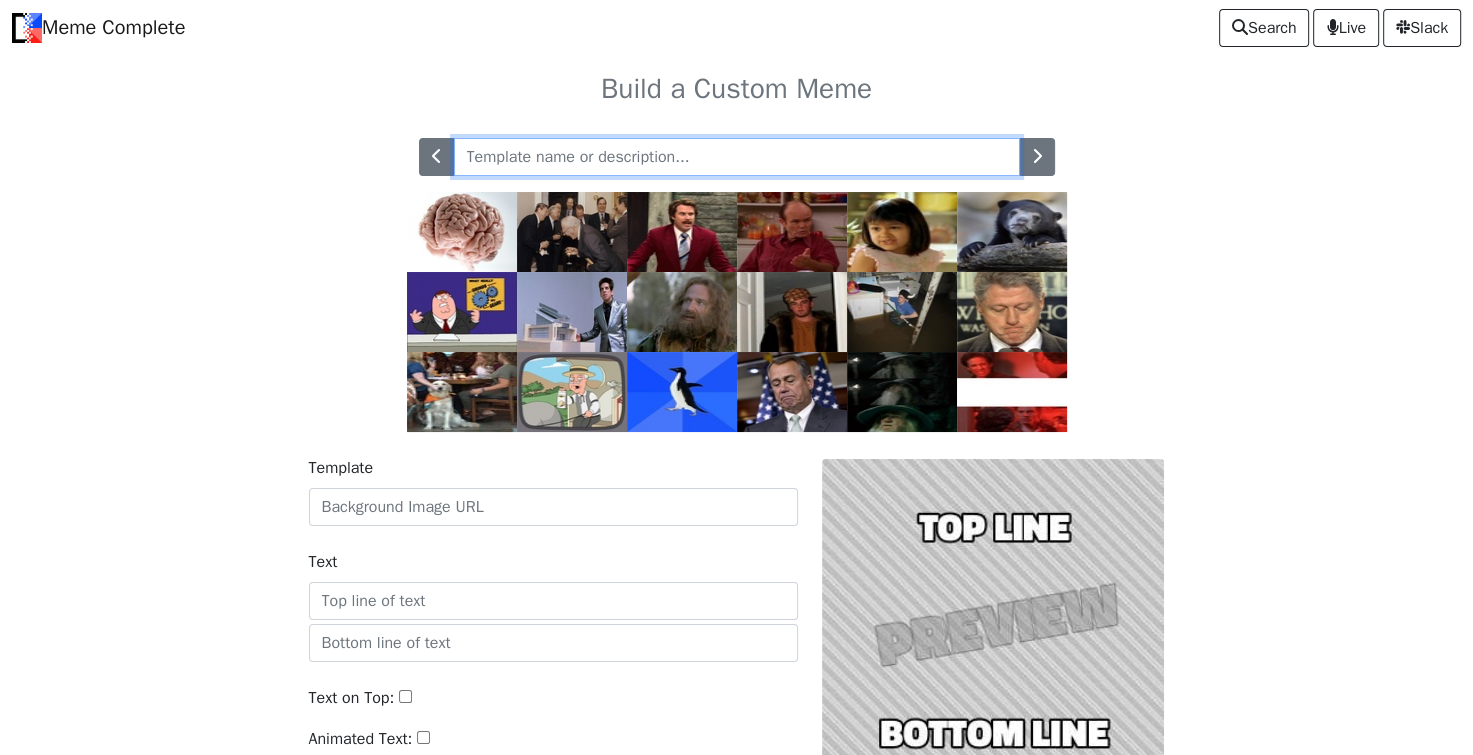 click at bounding box center (737, 157) 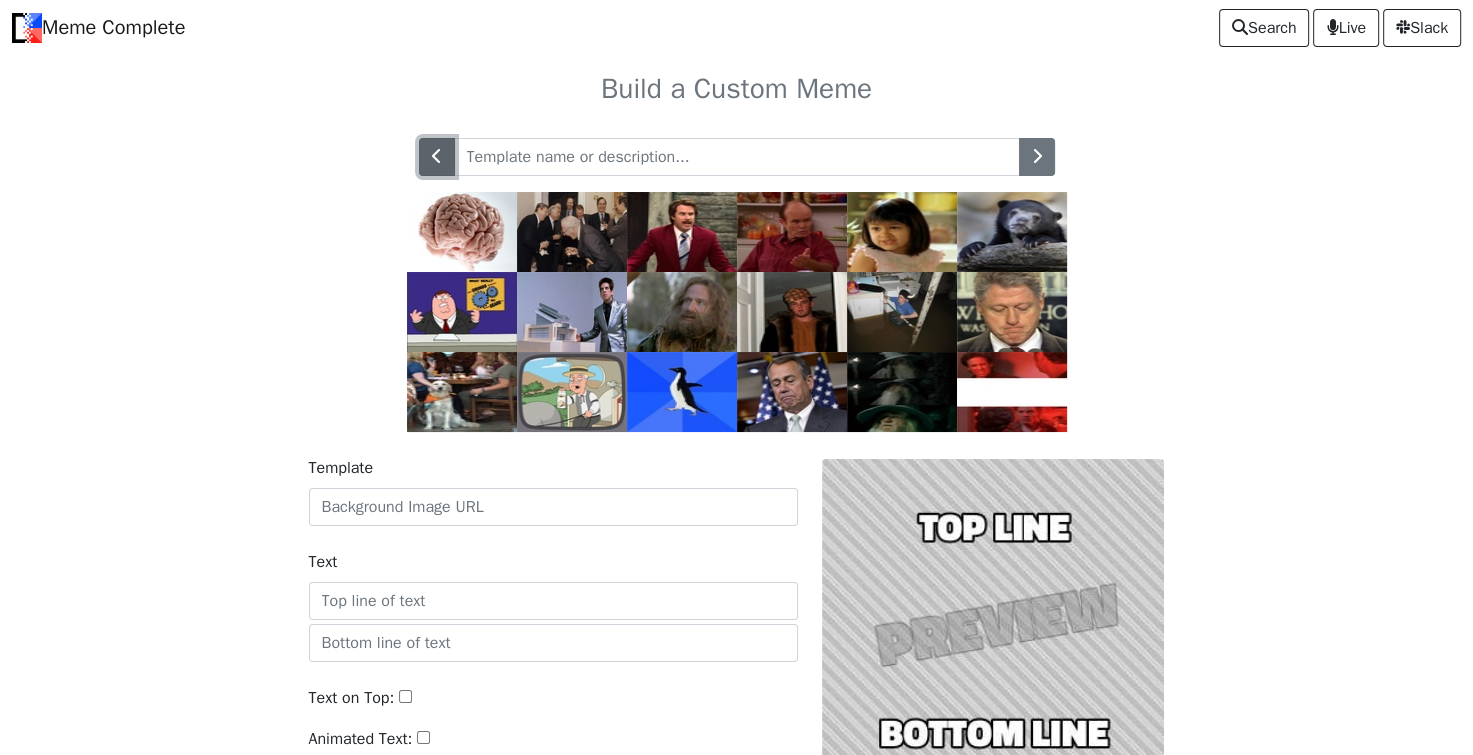 click at bounding box center (437, 157) 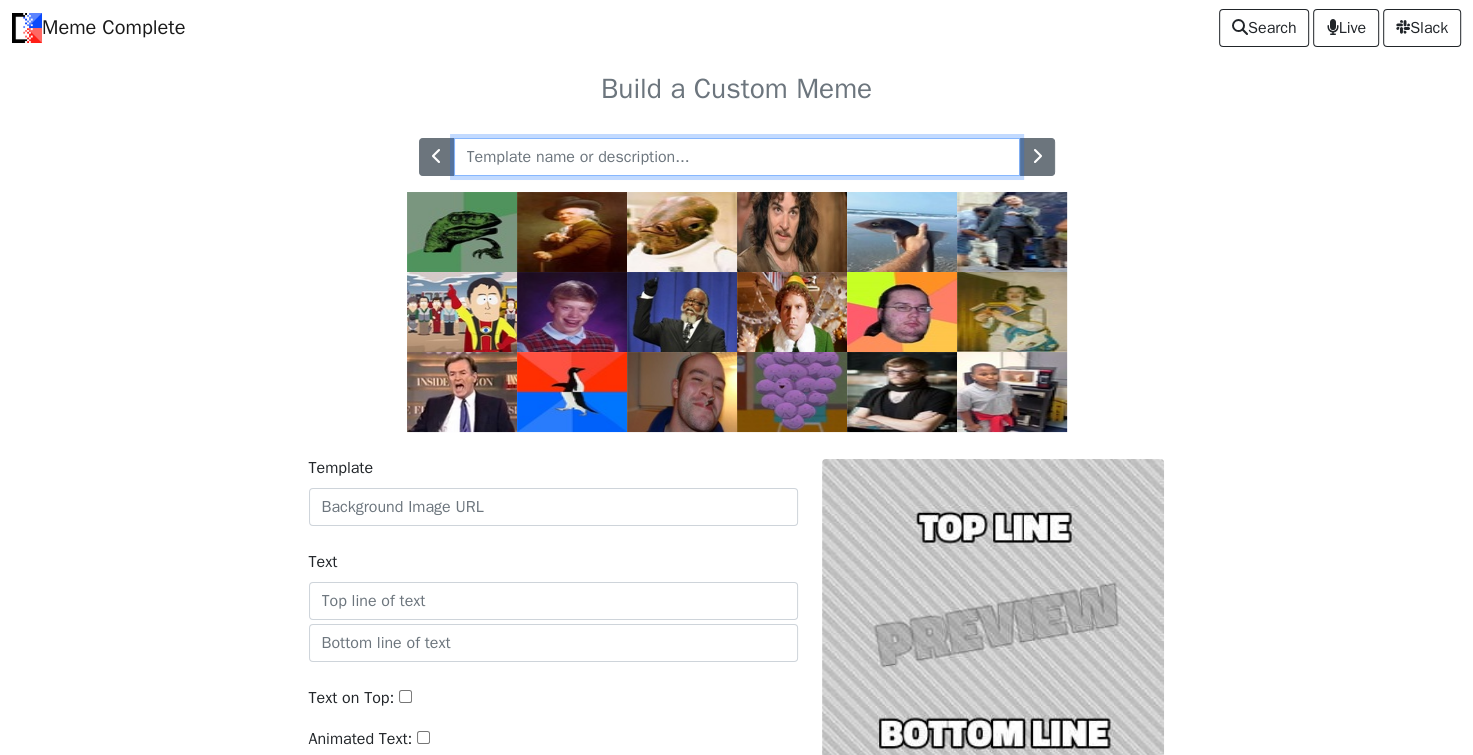 click at bounding box center (737, 157) 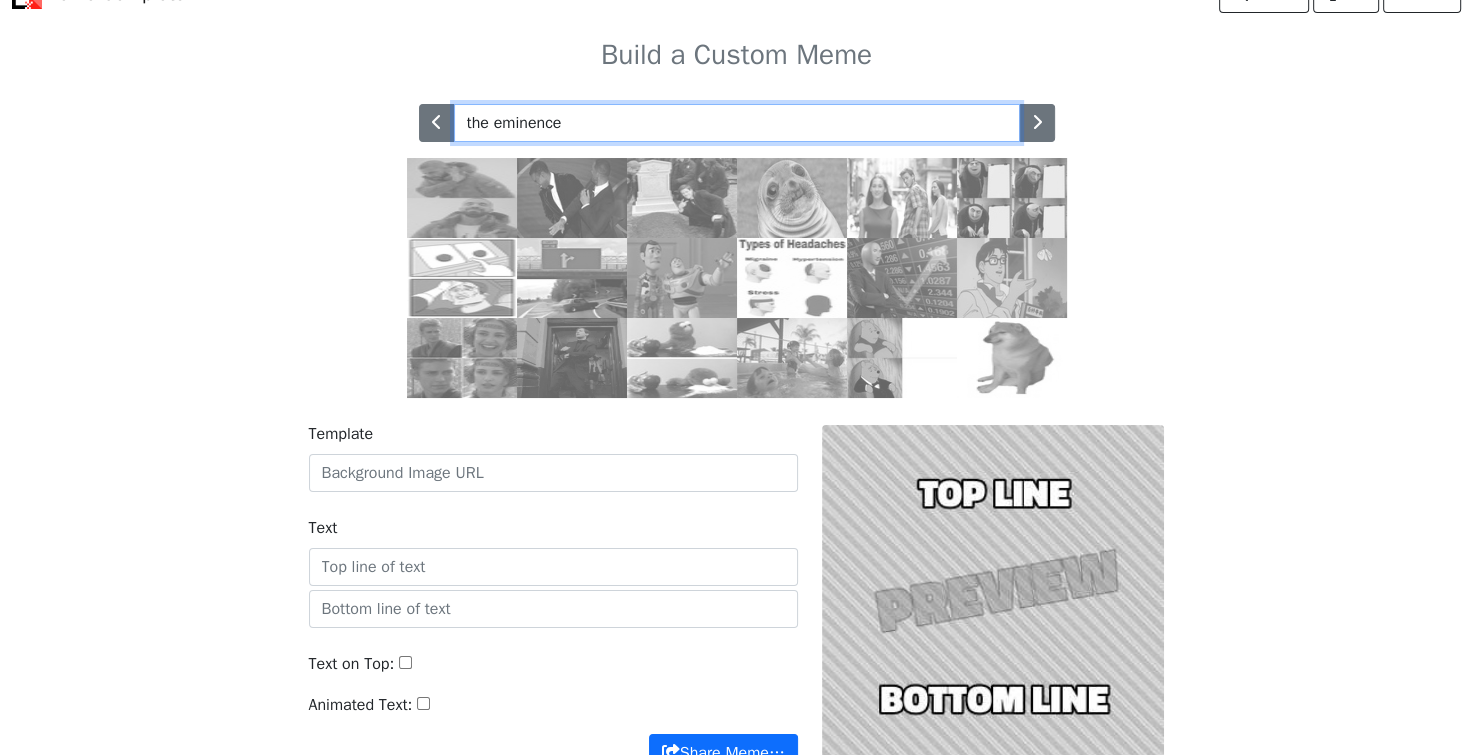 scroll, scrollTop: 0, scrollLeft: 0, axis: both 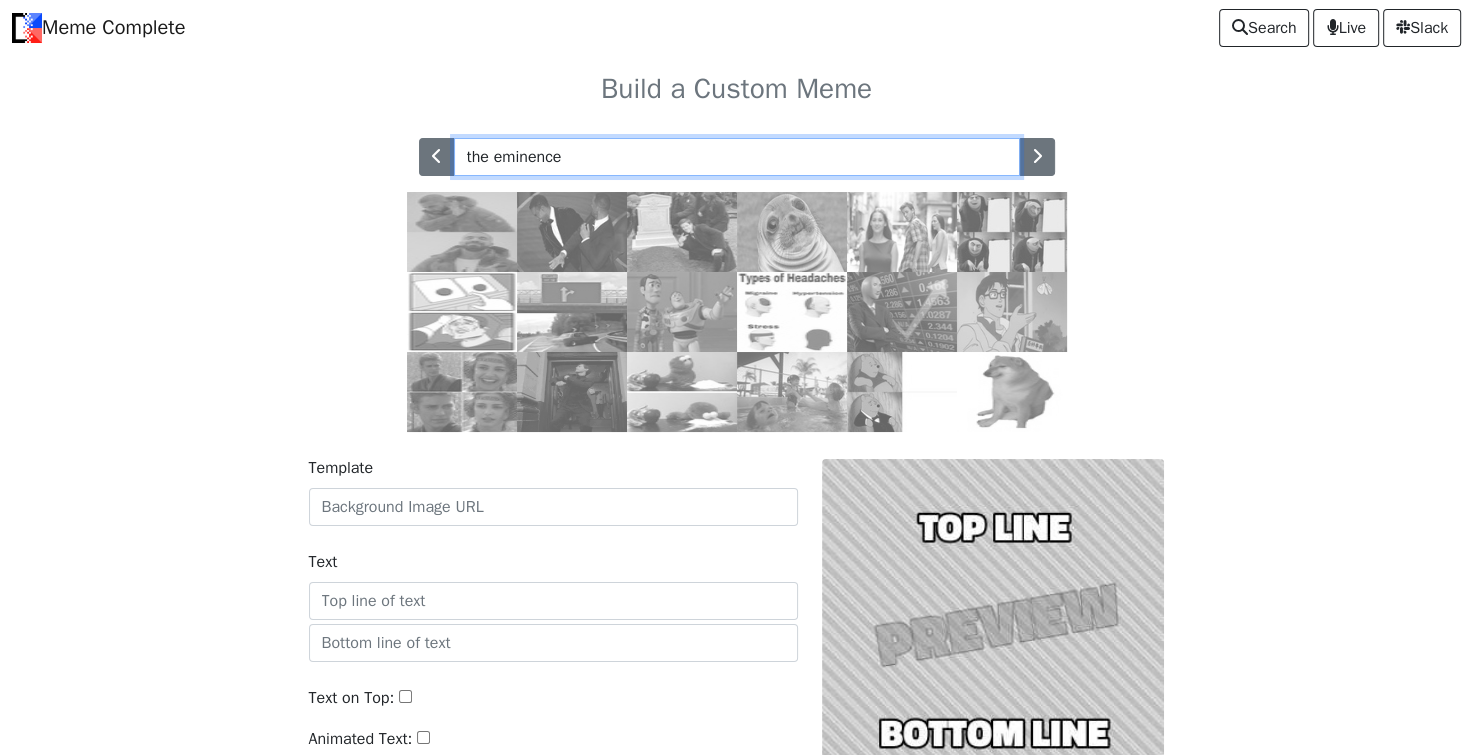 type on "the eminence" 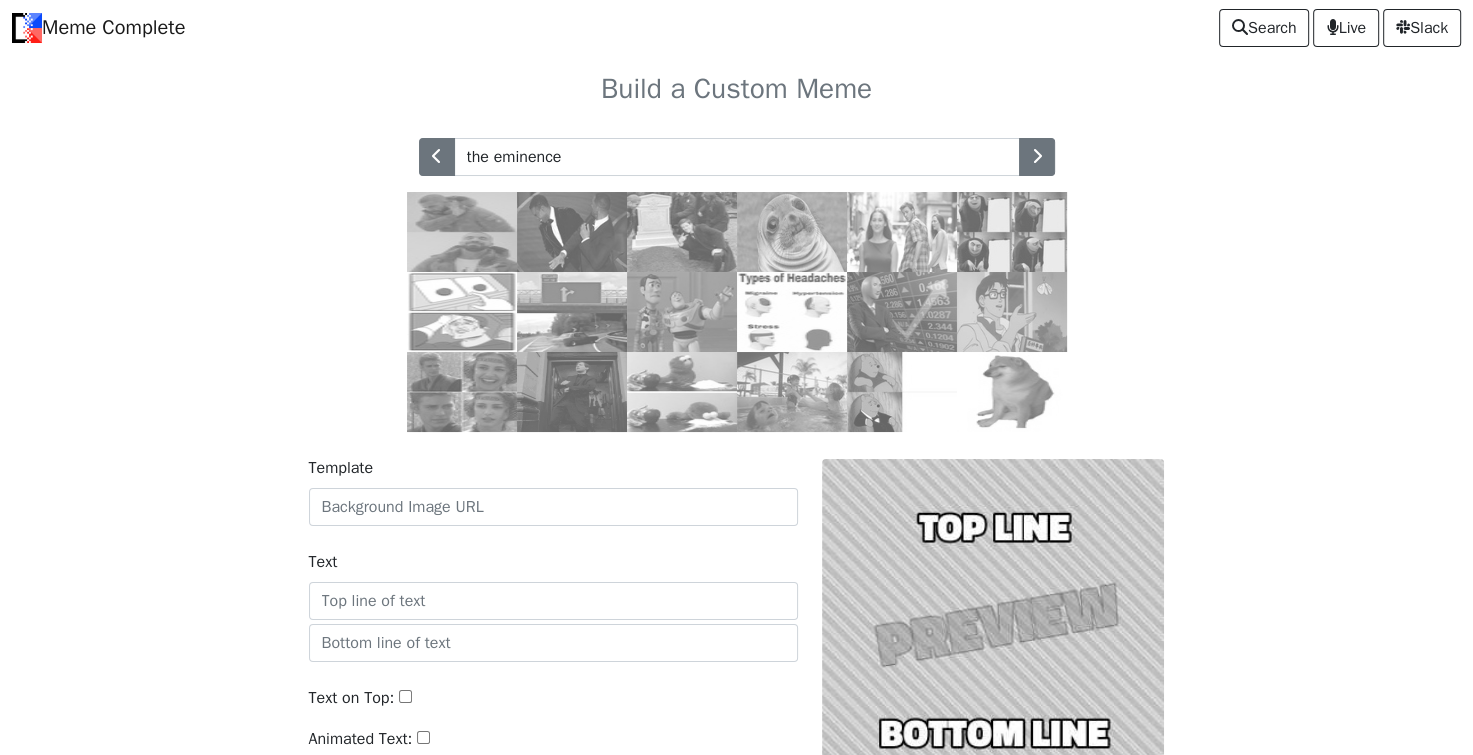 click on "Meme Complete" at bounding box center (98, 28) 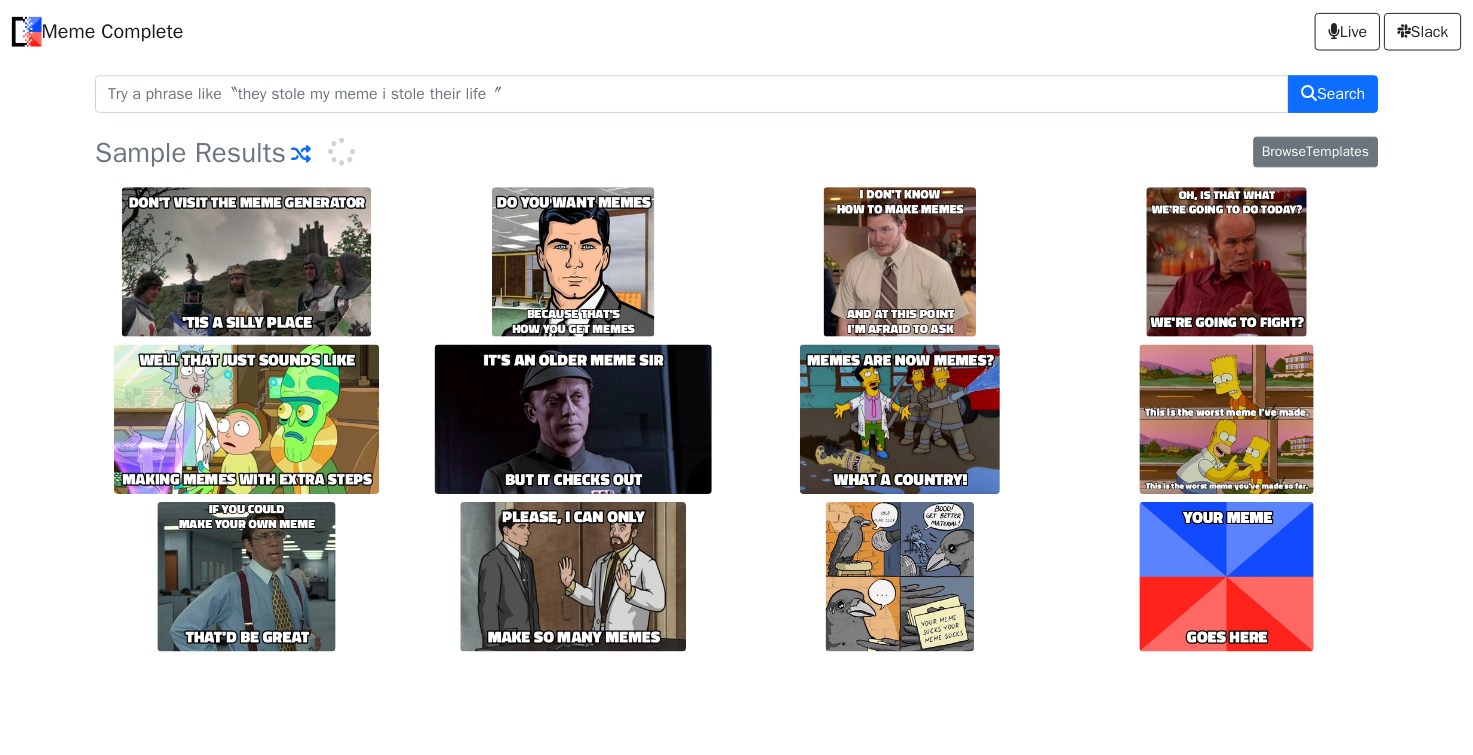 scroll, scrollTop: 0, scrollLeft: 0, axis: both 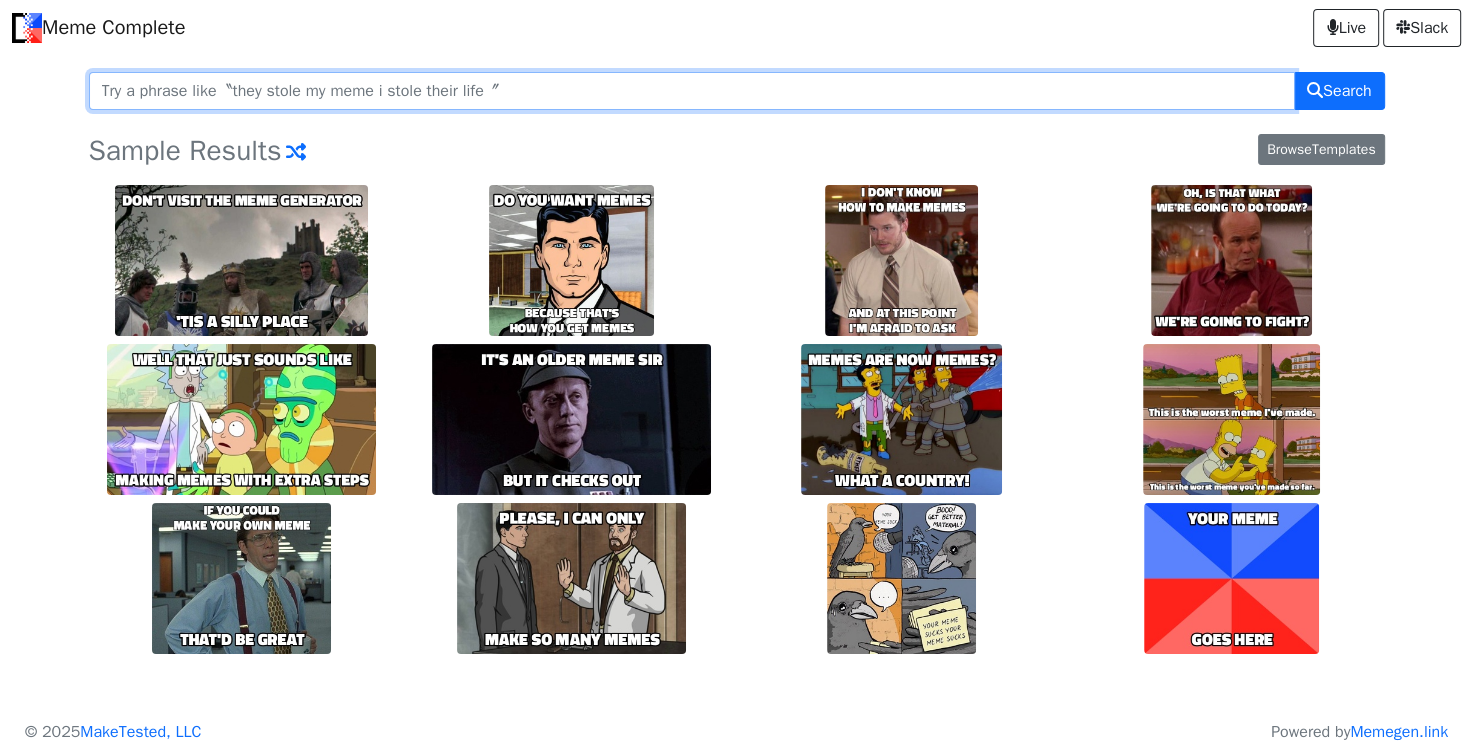 click at bounding box center (692, 91) 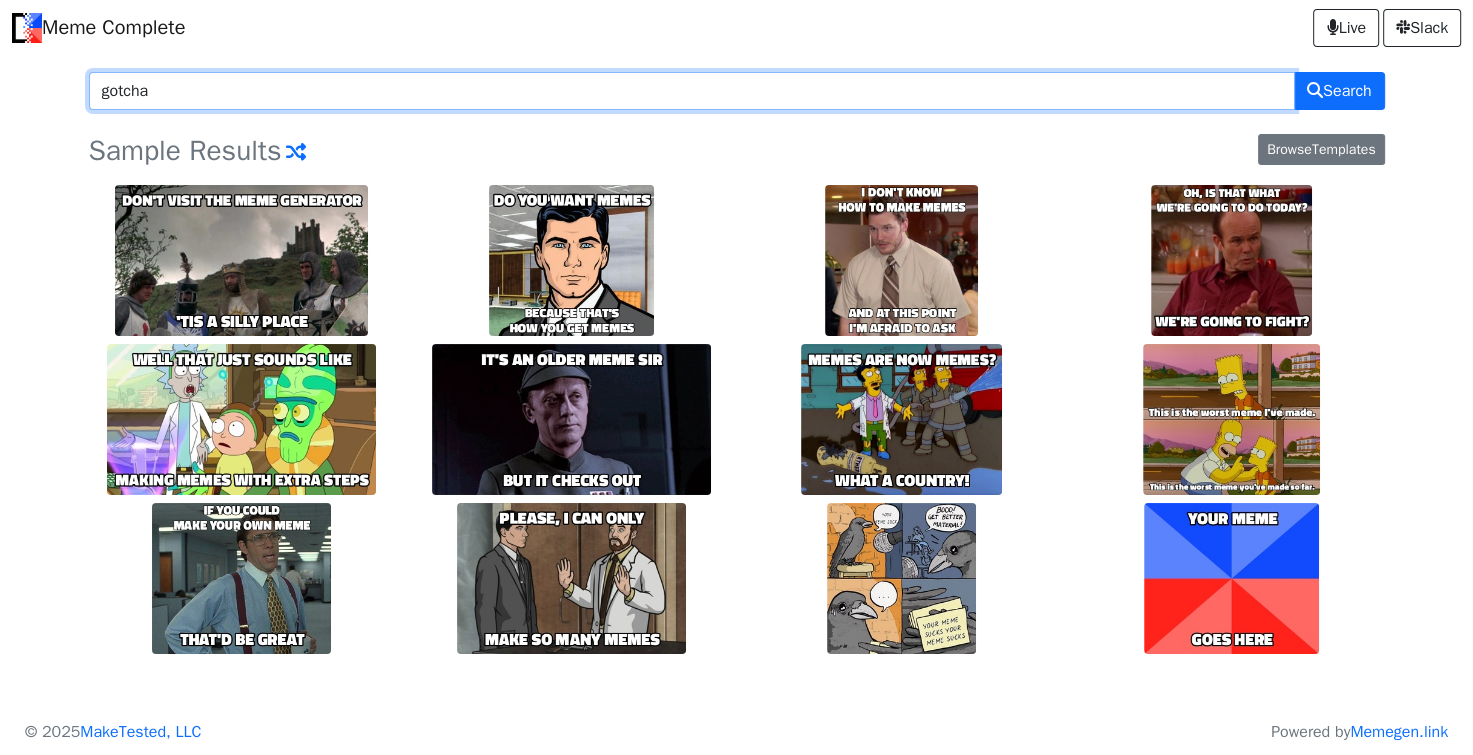 type on "gotcha" 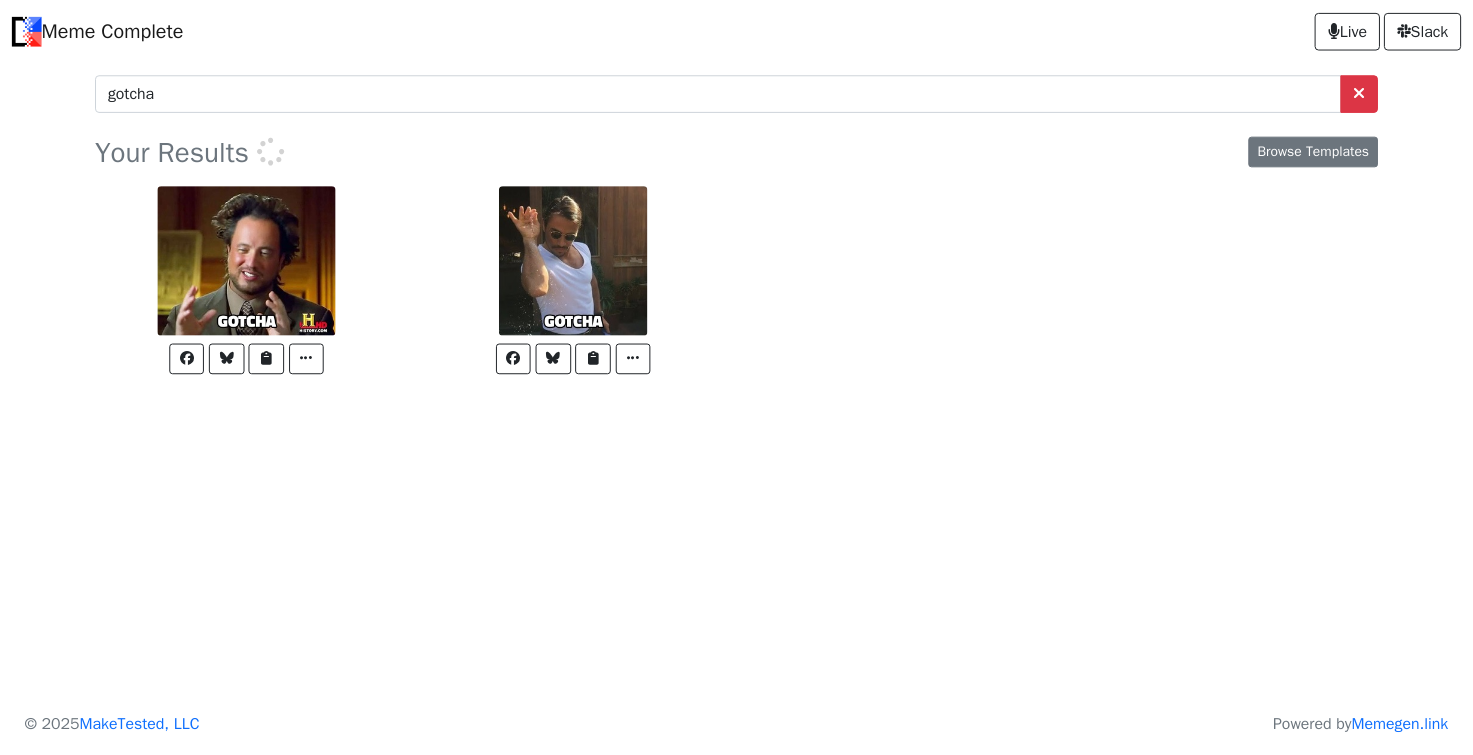 scroll, scrollTop: 0, scrollLeft: 0, axis: both 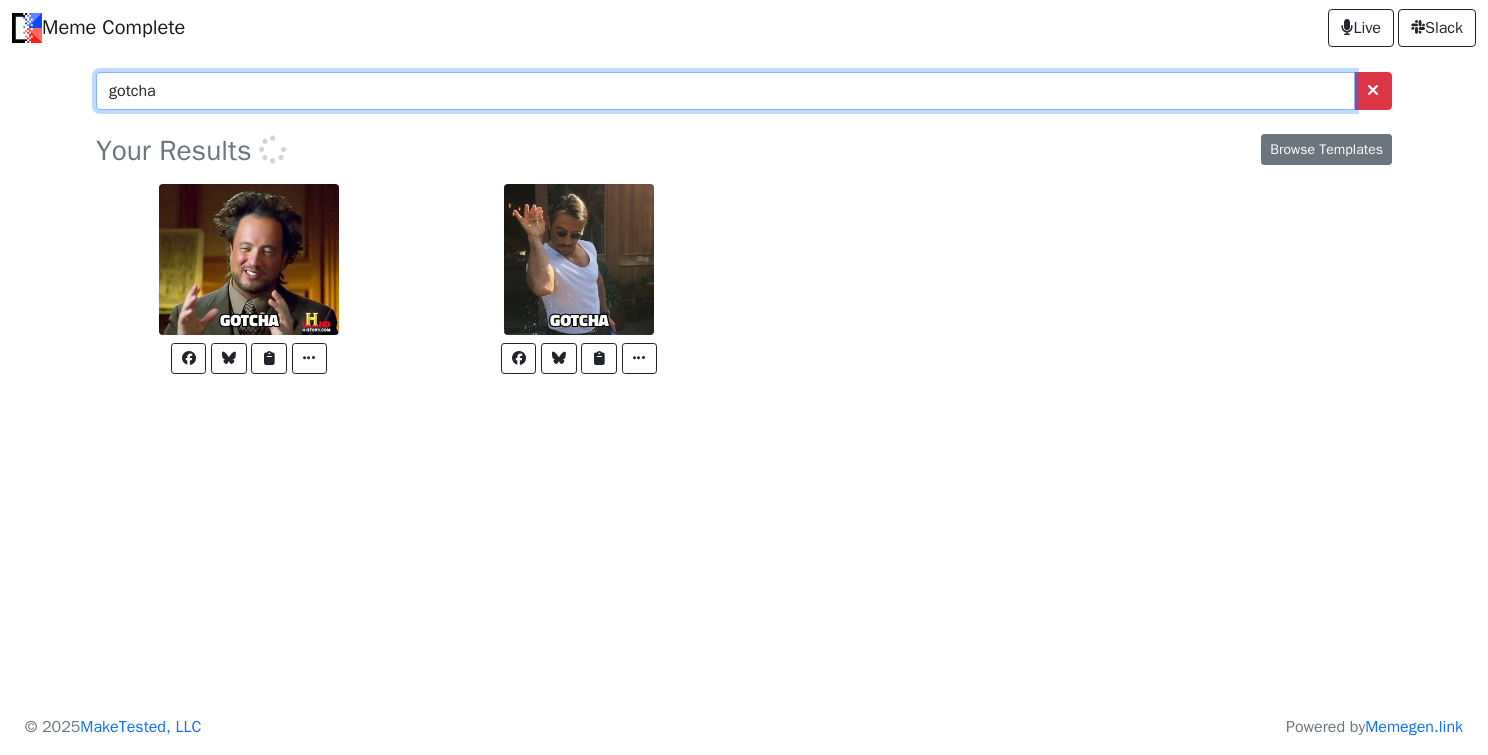 click on "gotcha" at bounding box center (725, 91) 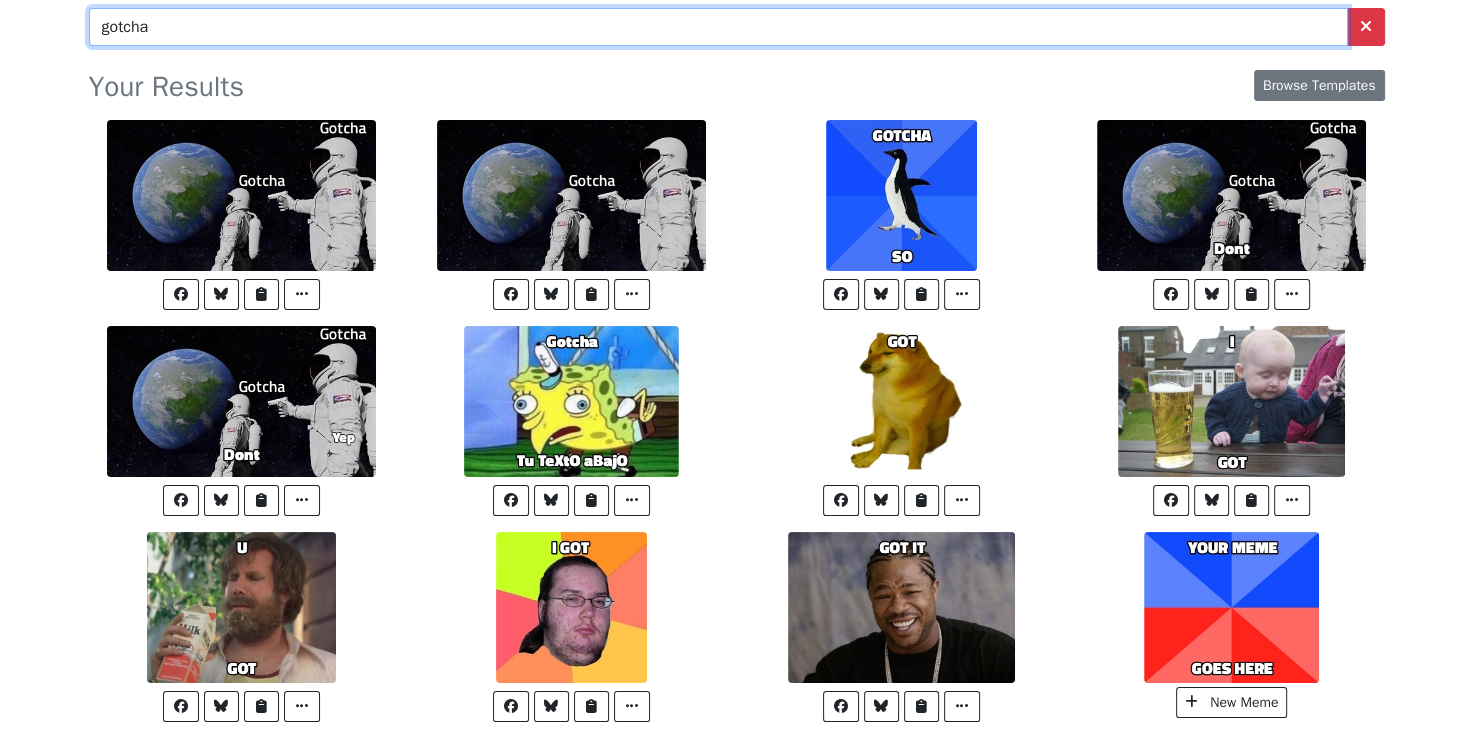 scroll, scrollTop: 0, scrollLeft: 0, axis: both 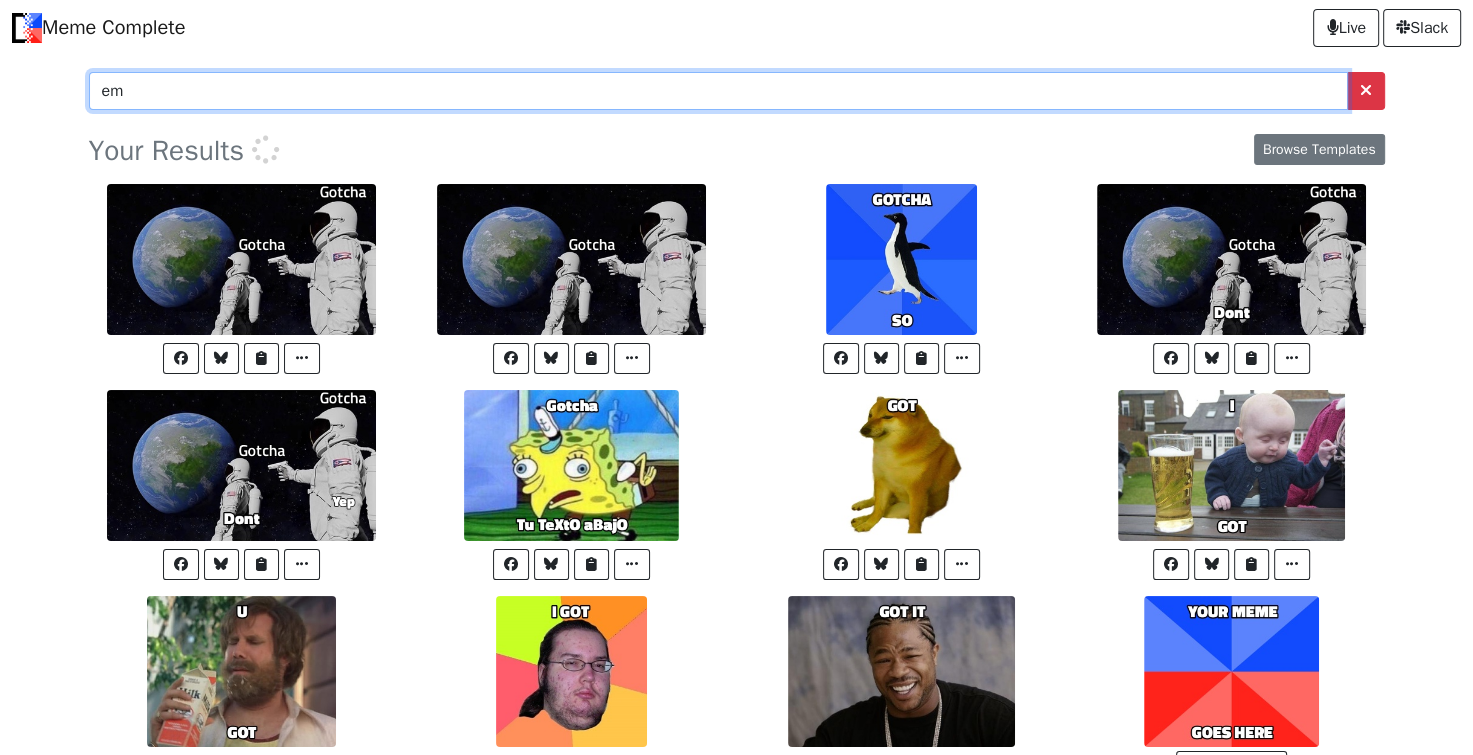type on "e" 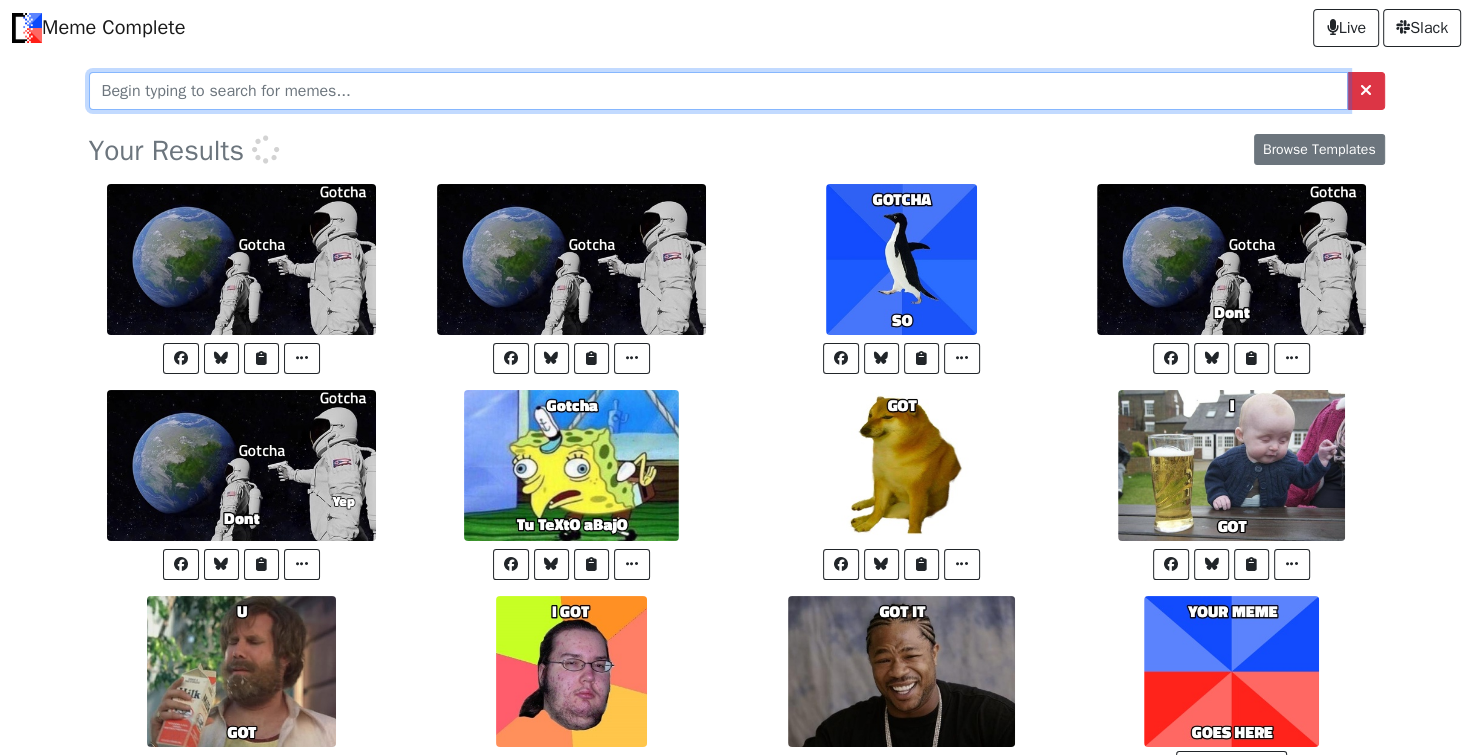 paste on "The Eminence In Shadow" 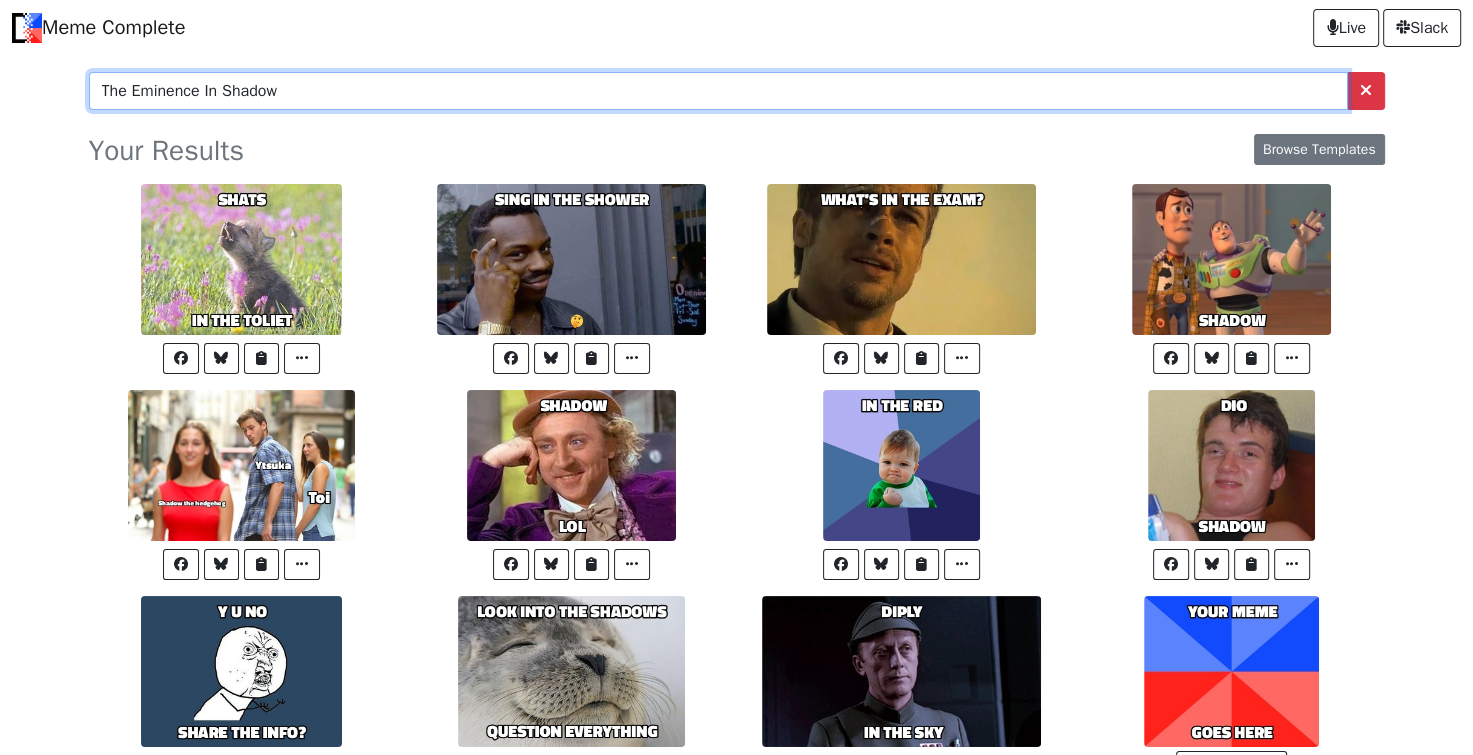 type on "The Eminence In Shadow" 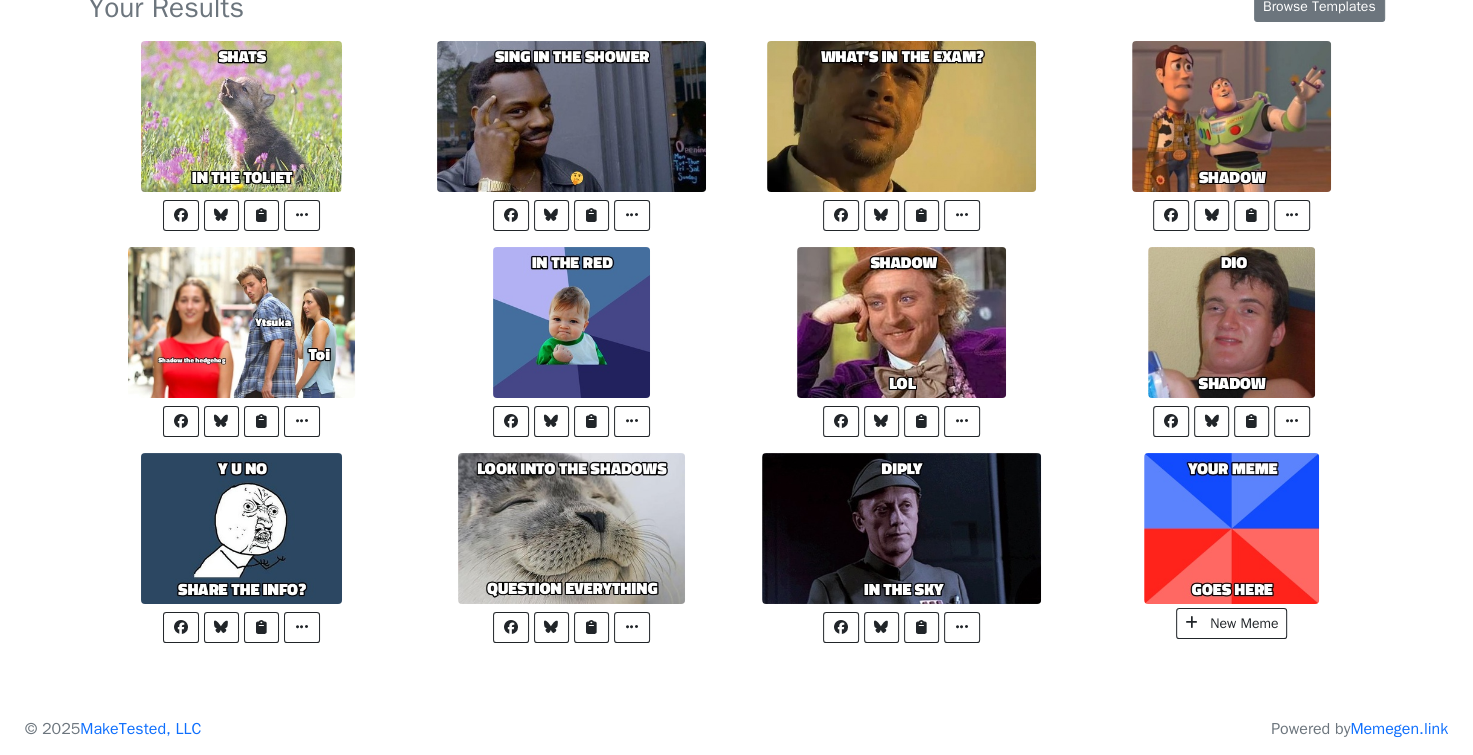 scroll, scrollTop: 0, scrollLeft: 0, axis: both 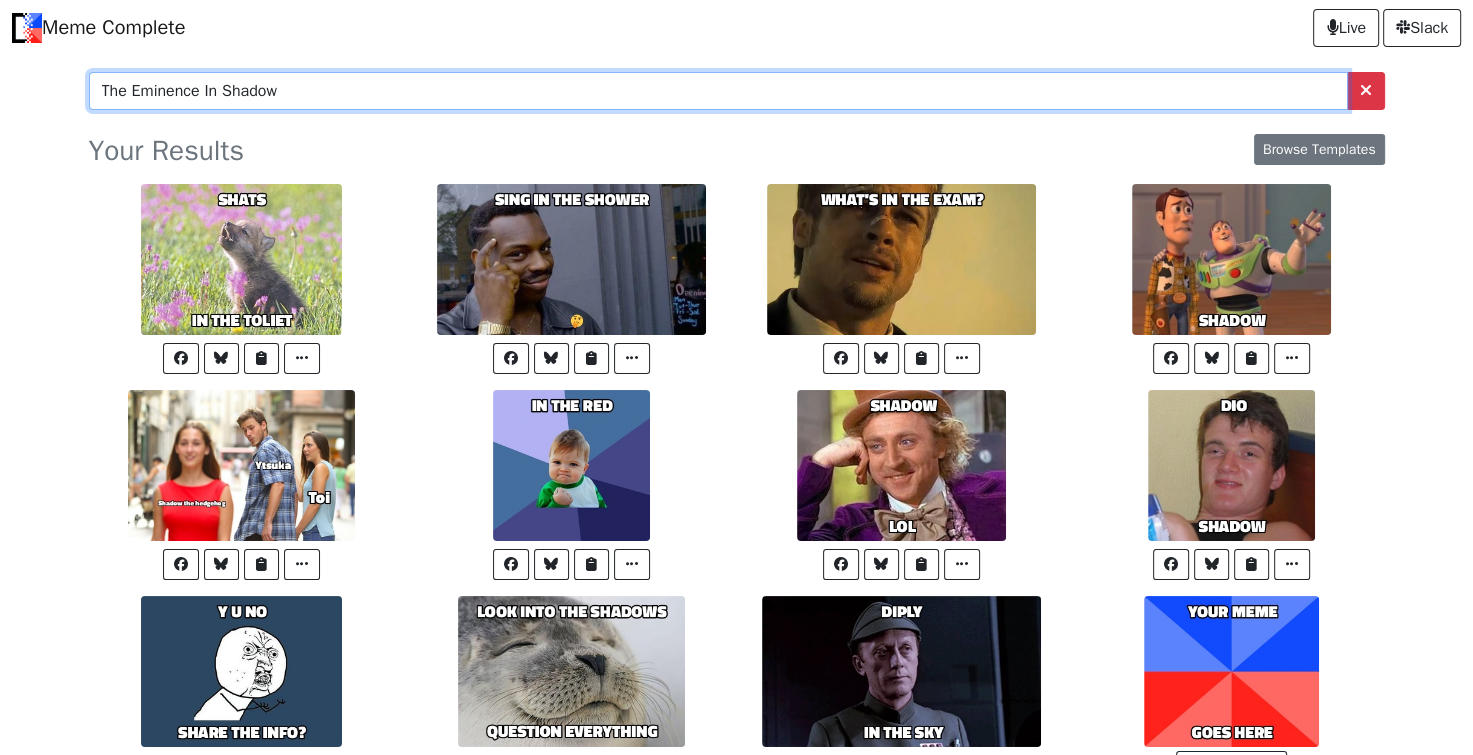 click on "The Eminence In Shadow" at bounding box center (718, 91) 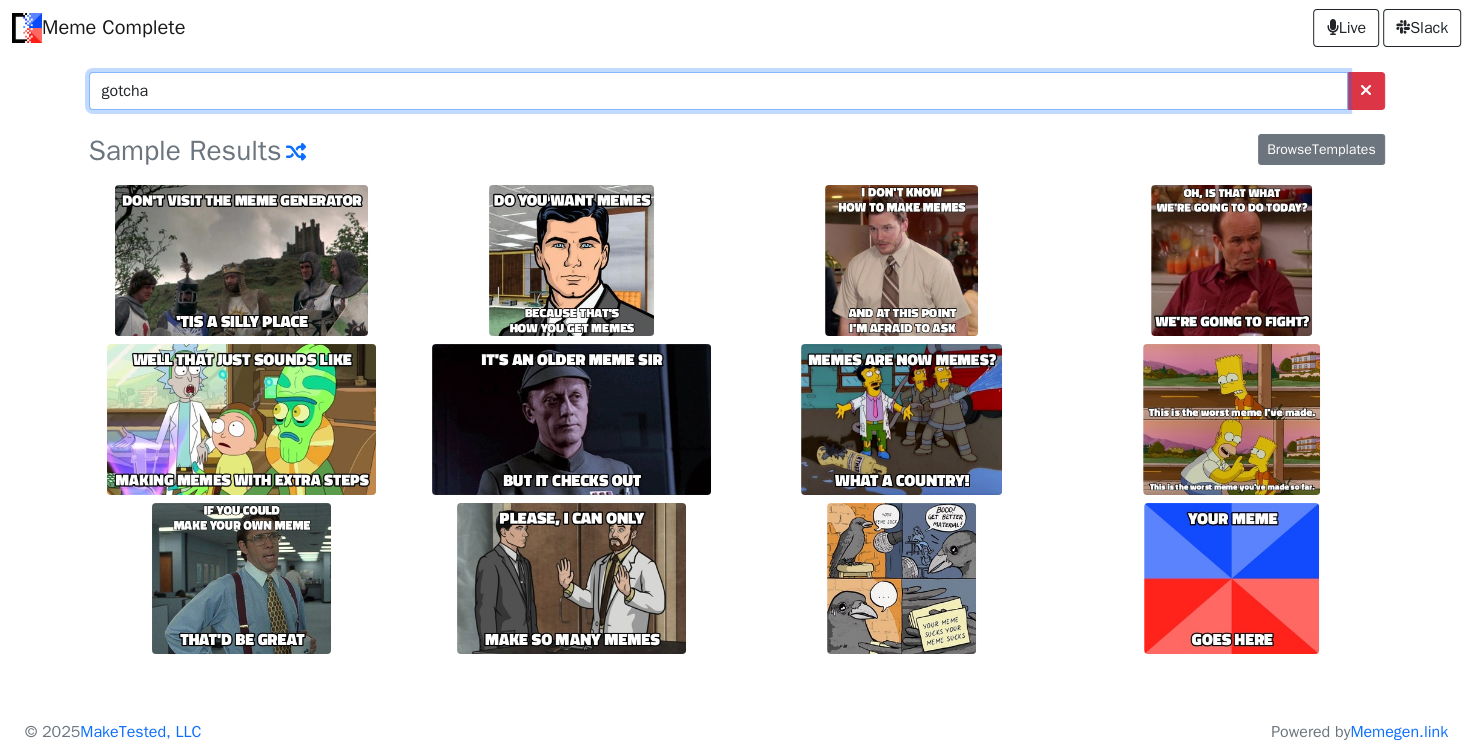 type on "gotcha" 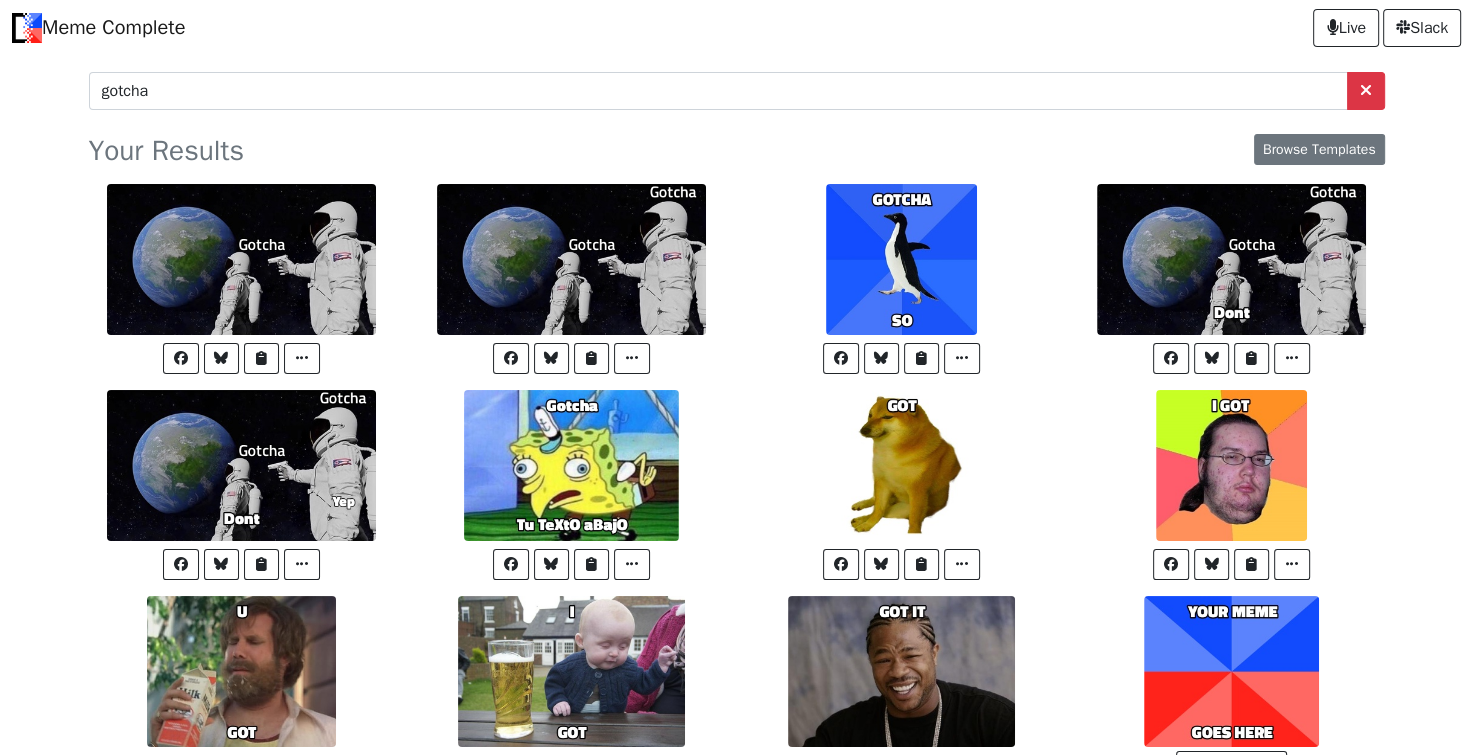 scroll, scrollTop: 0, scrollLeft: 0, axis: both 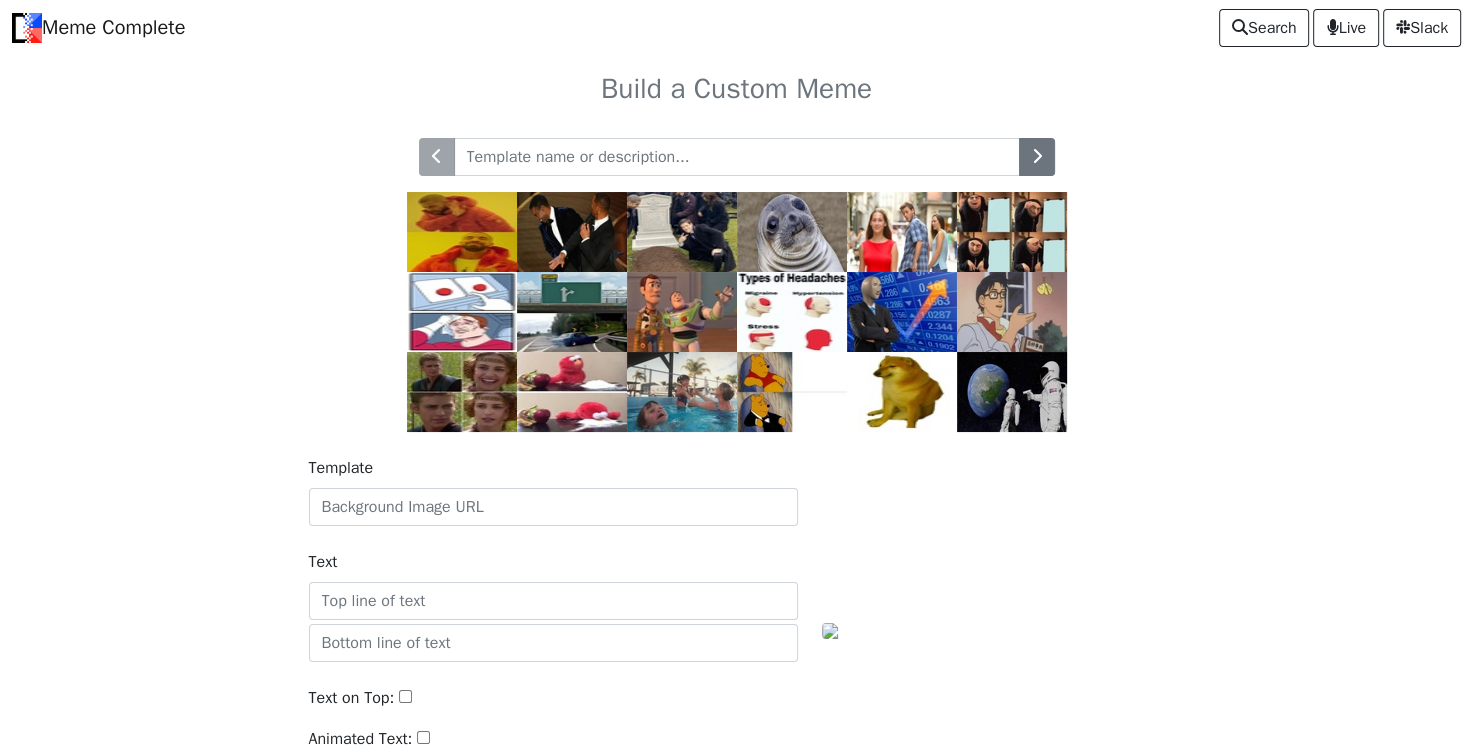 click at bounding box center [737, 157] 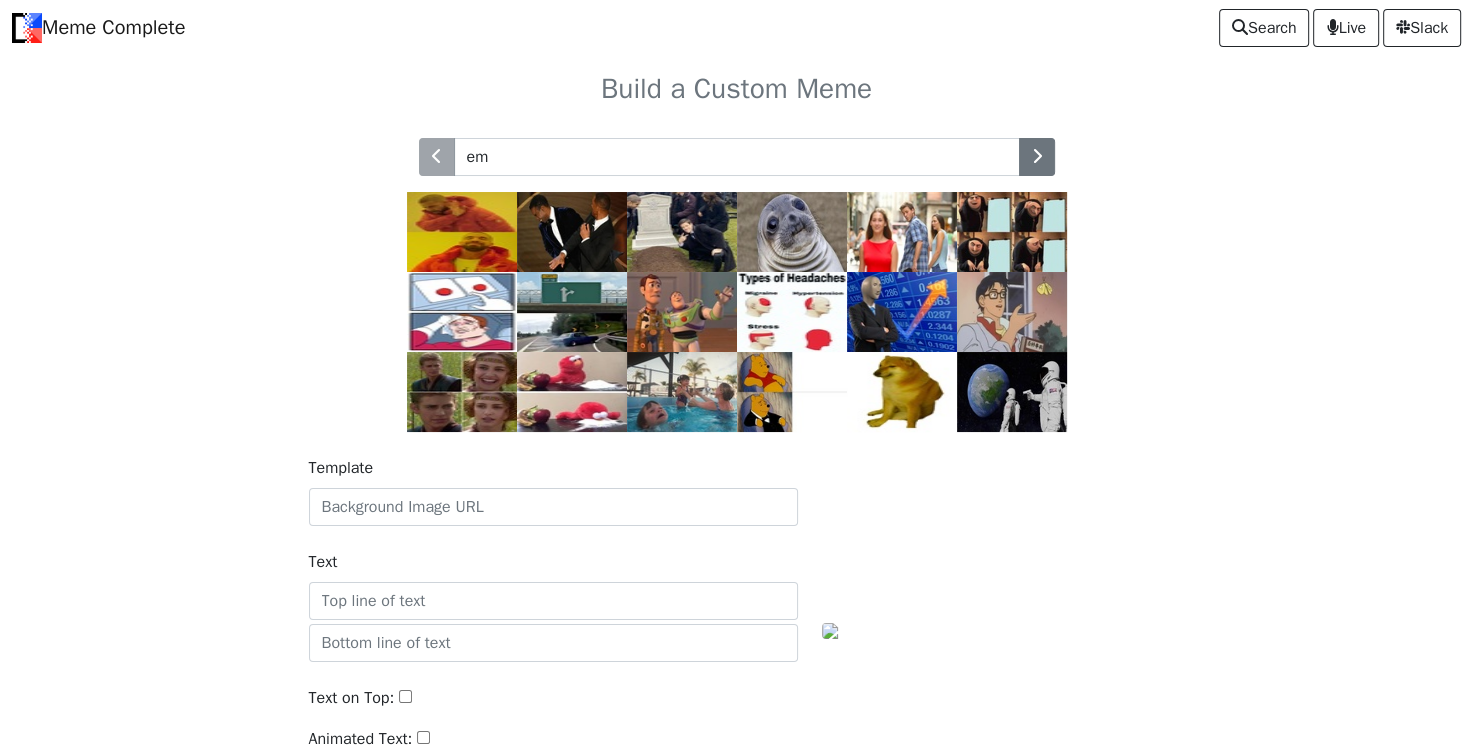 type on "e" 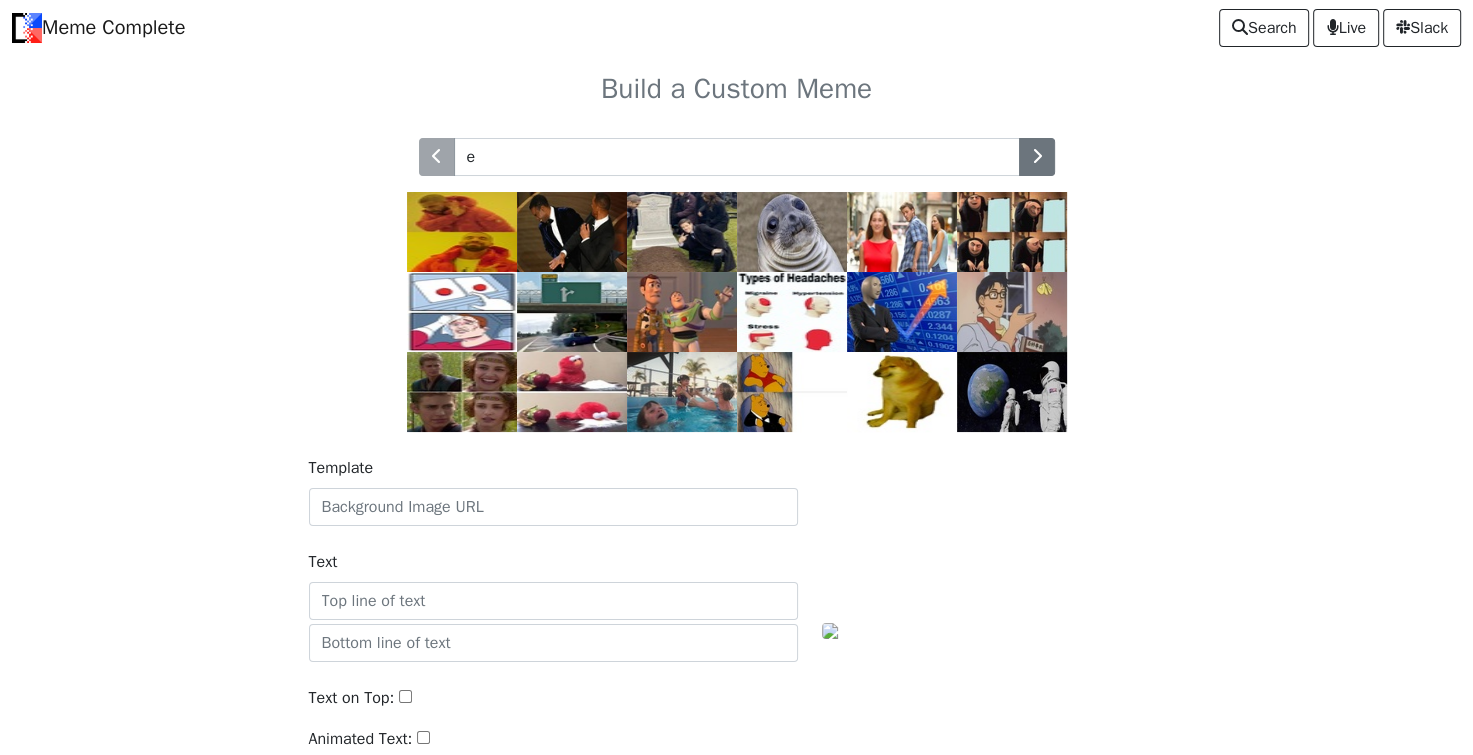 type 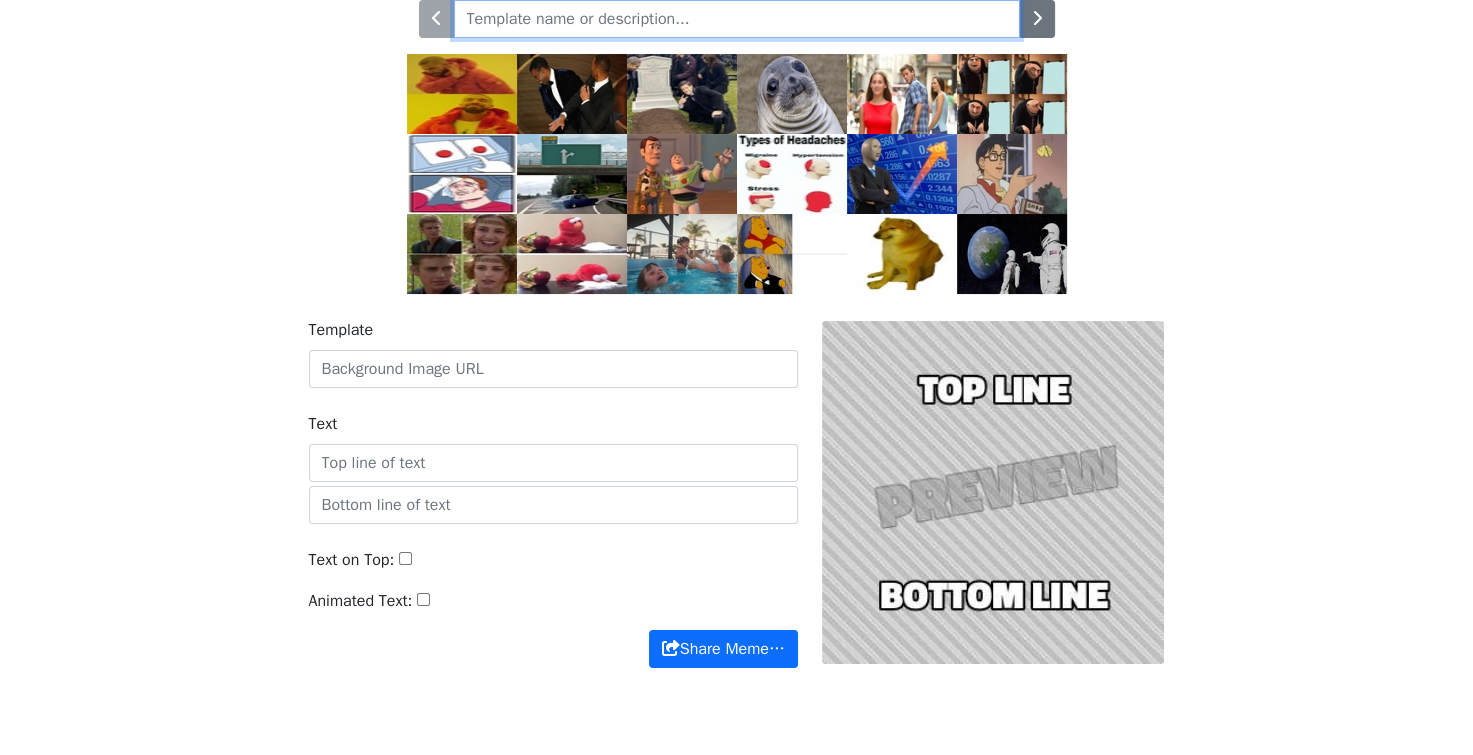 scroll, scrollTop: 197, scrollLeft: 0, axis: vertical 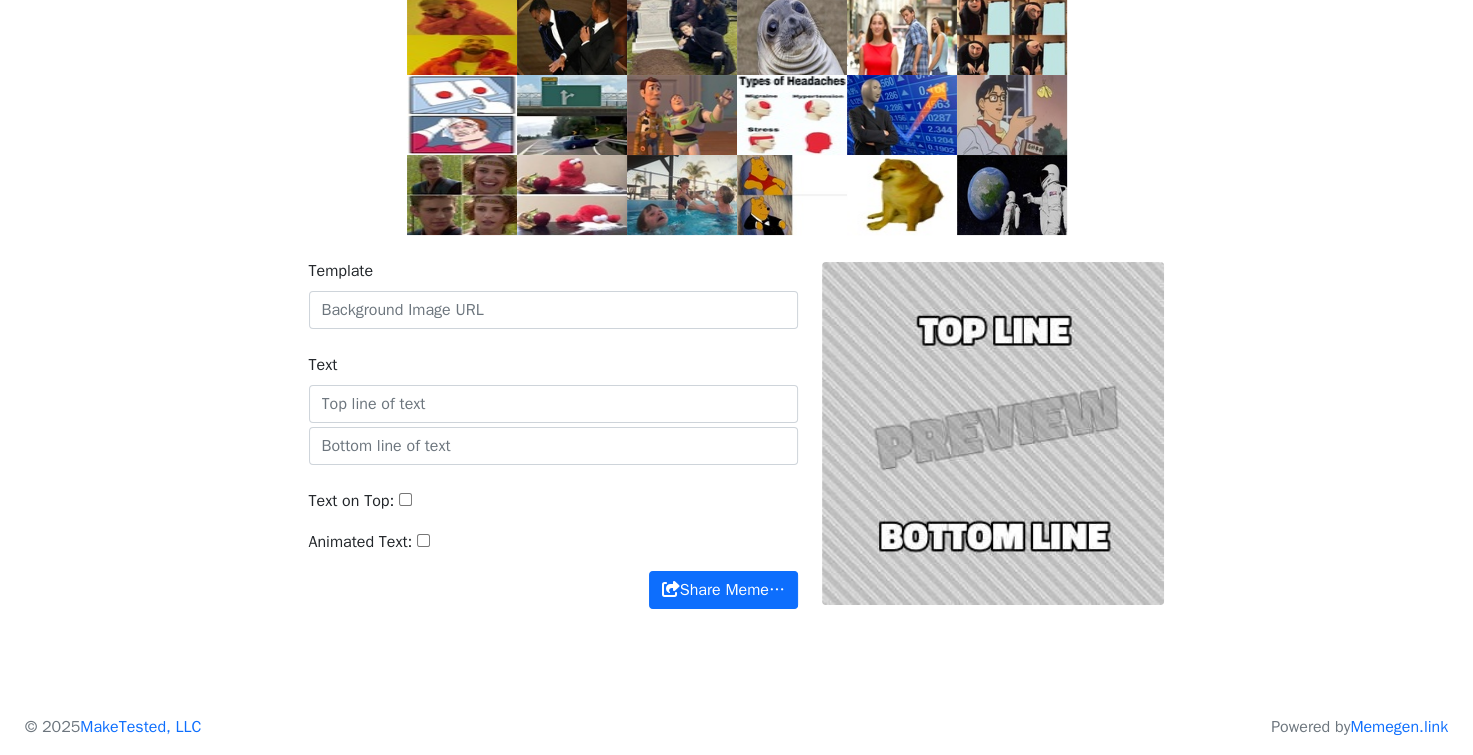 click at bounding box center [993, 434] 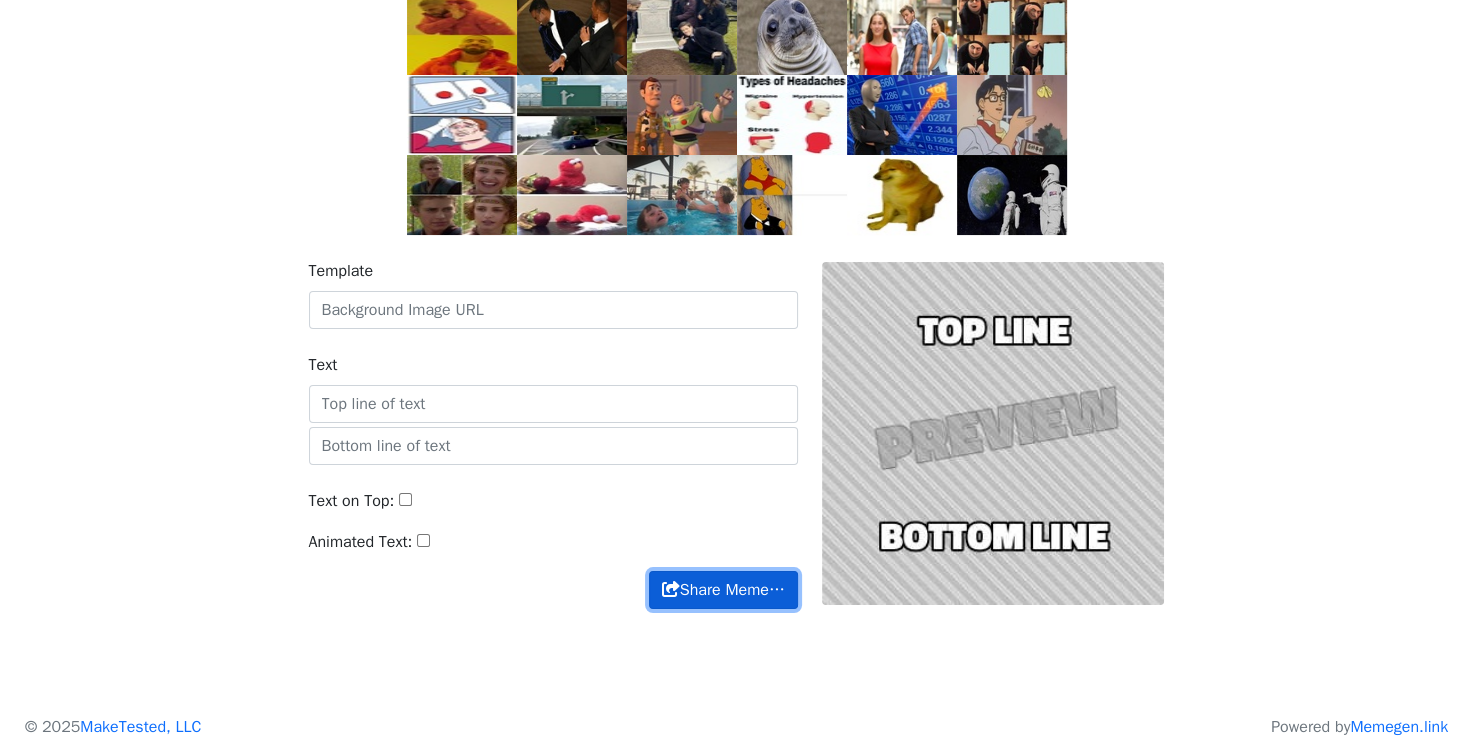 click on "Share Meme…" at bounding box center (723, 590) 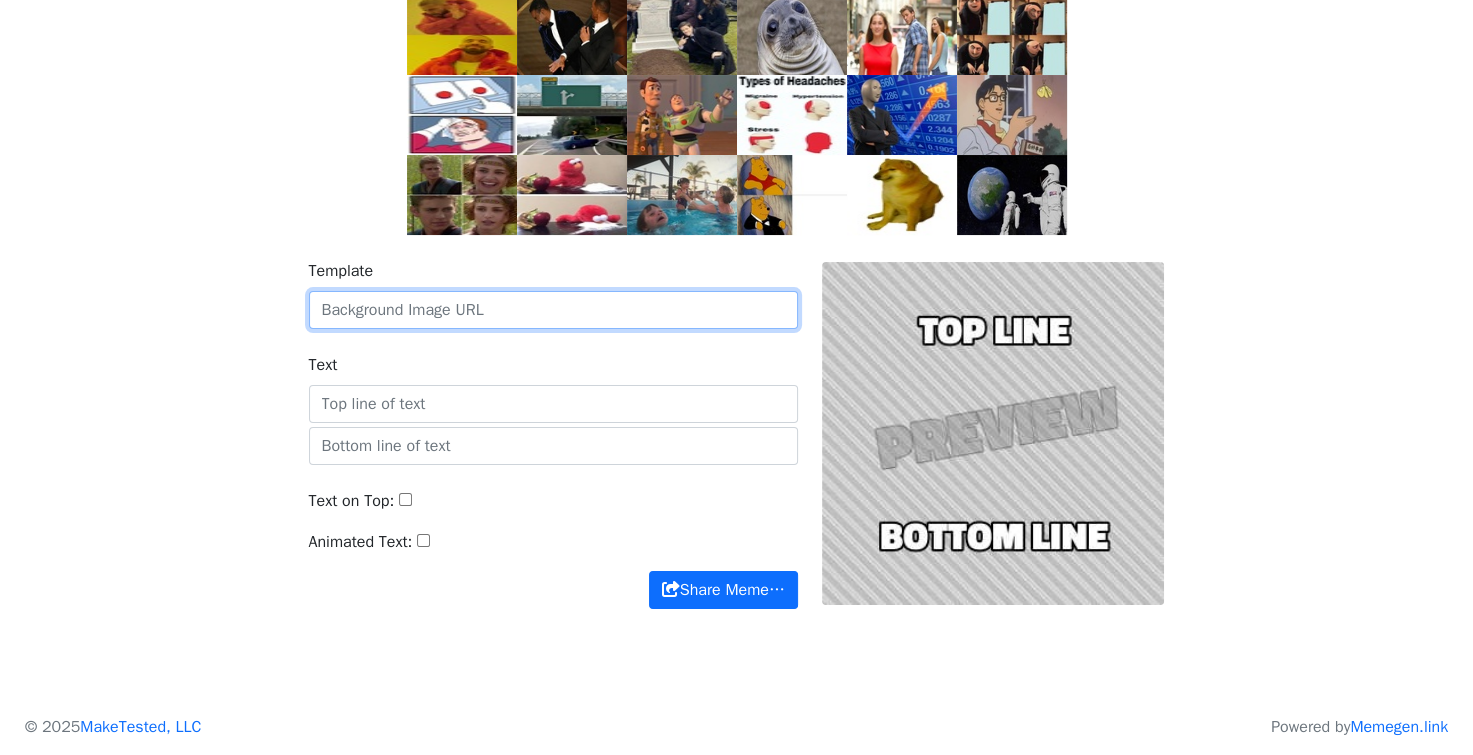 click on "Template" at bounding box center (553, 310) 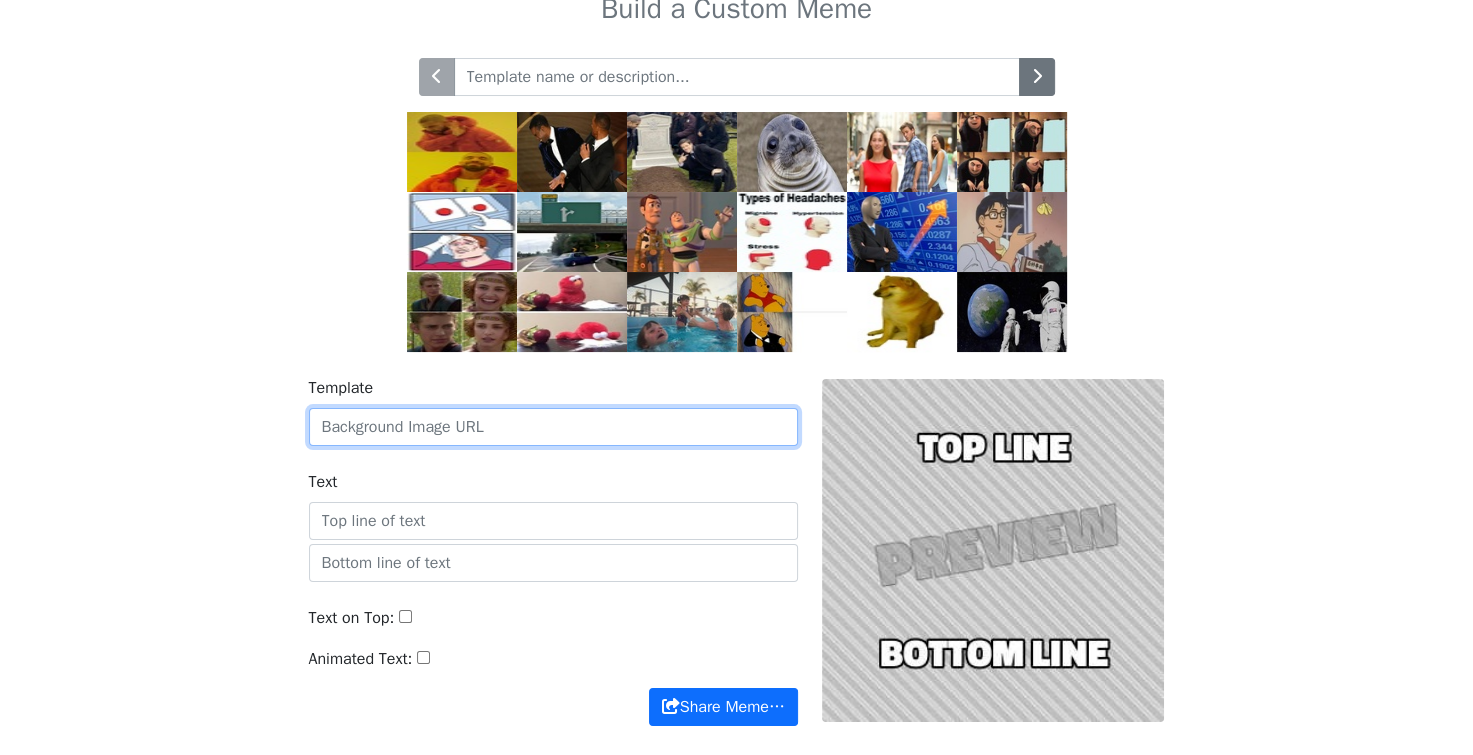 scroll, scrollTop: 0, scrollLeft: 0, axis: both 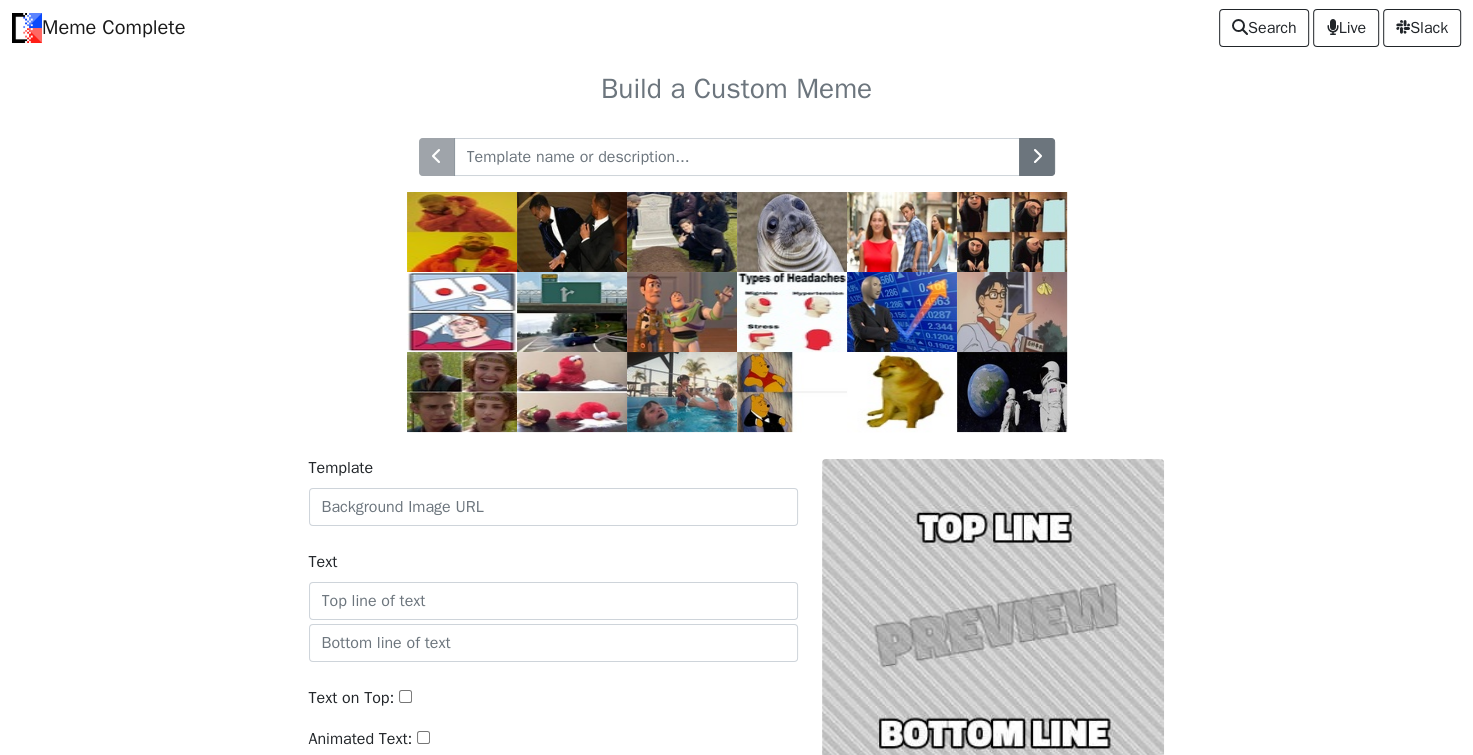 click on "Meme Complete" at bounding box center (98, 28) 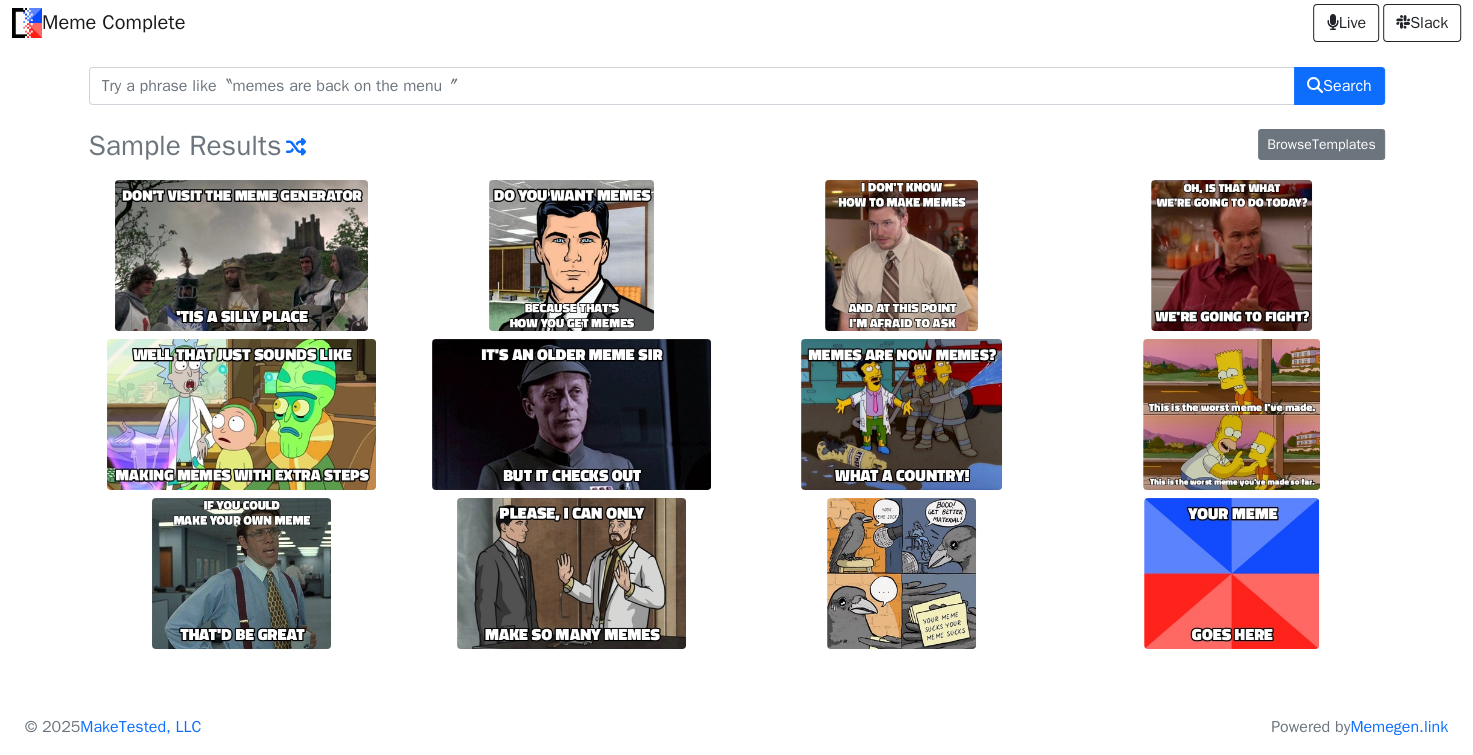scroll, scrollTop: 6, scrollLeft: 0, axis: vertical 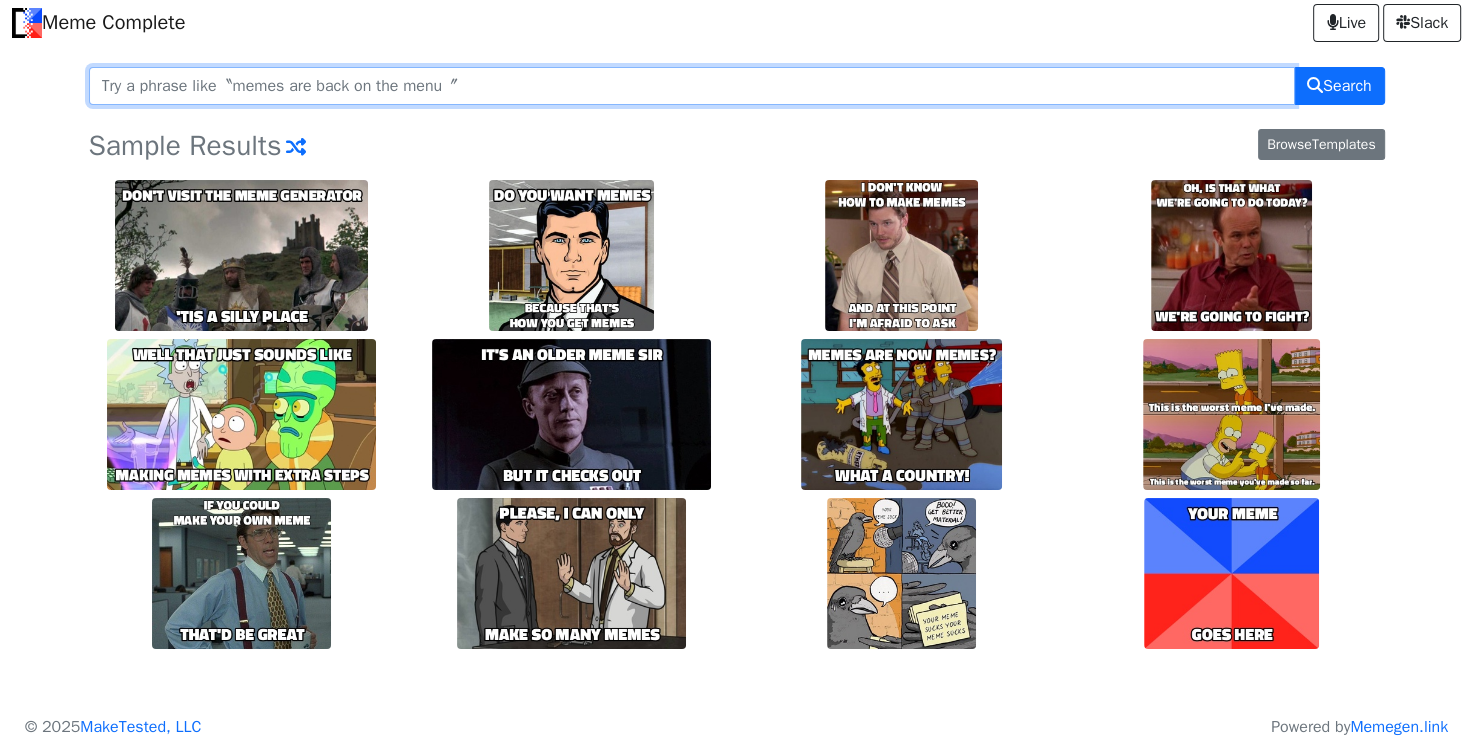 drag, startPoint x: 613, startPoint y: 87, endPoint x: 647, endPoint y: 88, distance: 34.0147 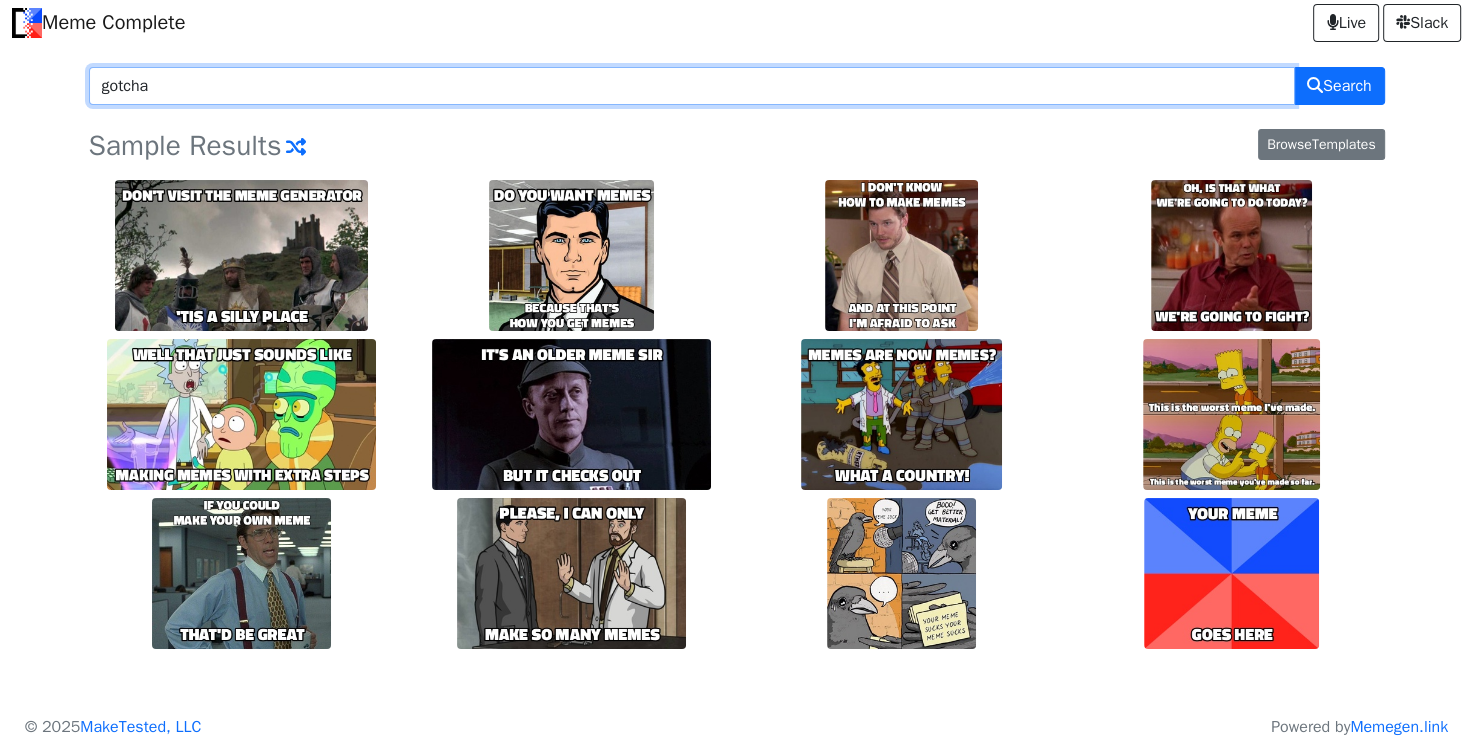 type on "gotcha" 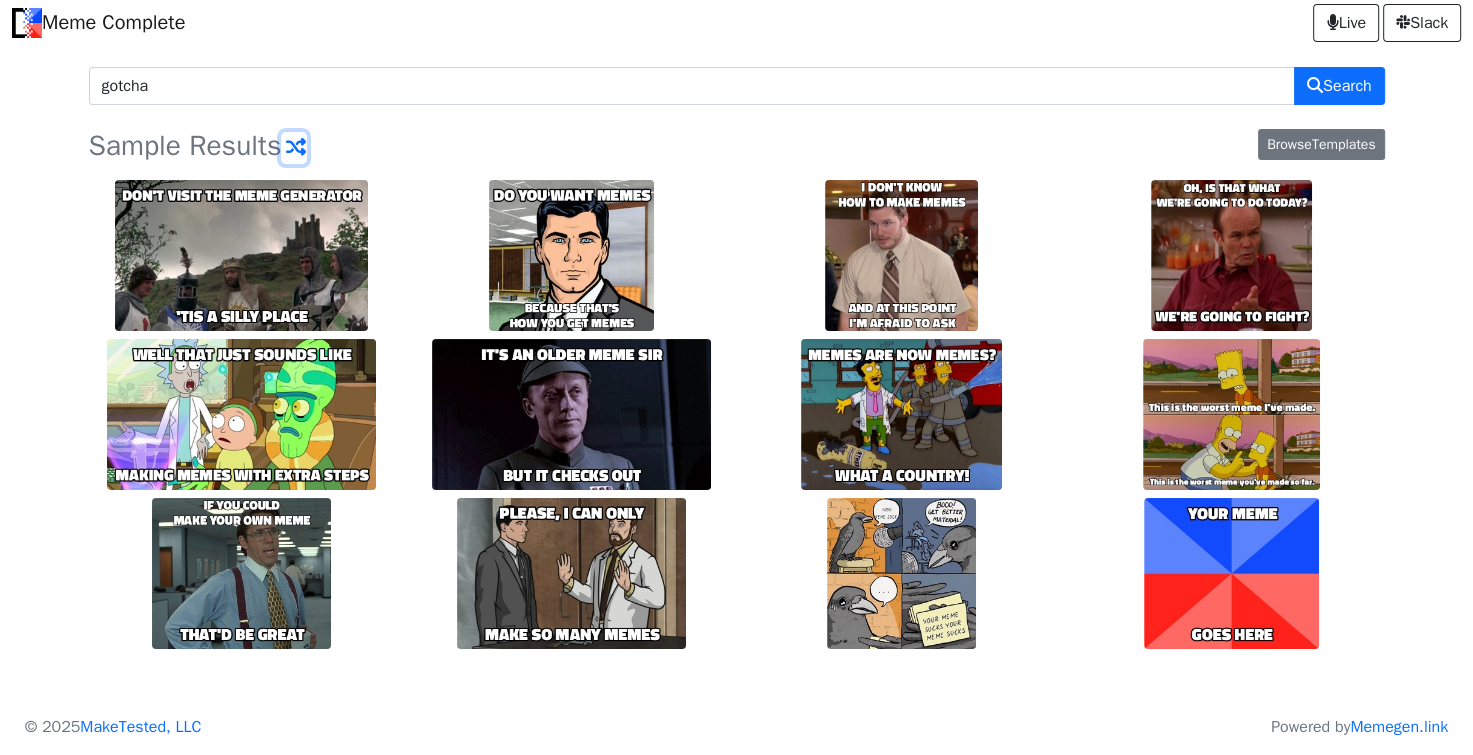 click at bounding box center [296, 147] 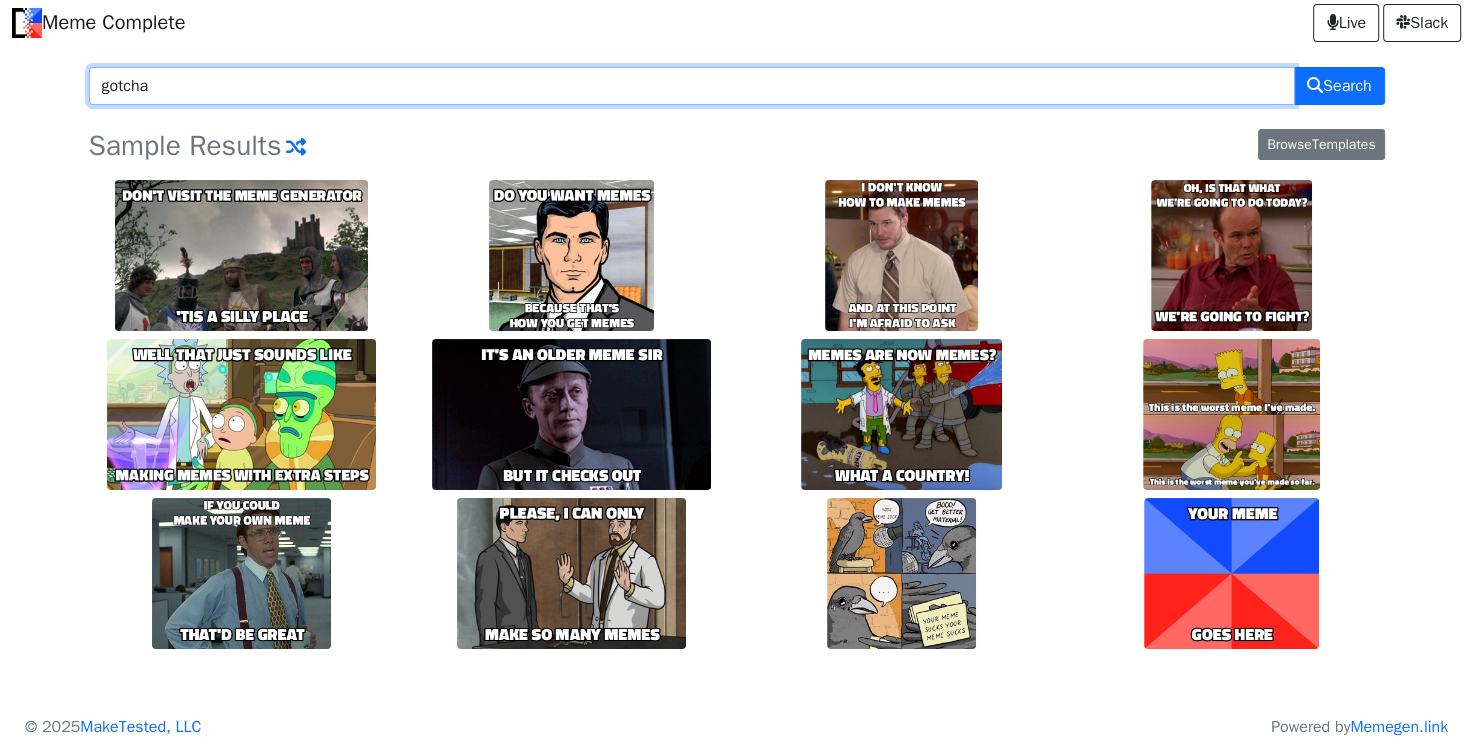 click on "gotcha" at bounding box center (692, 86) 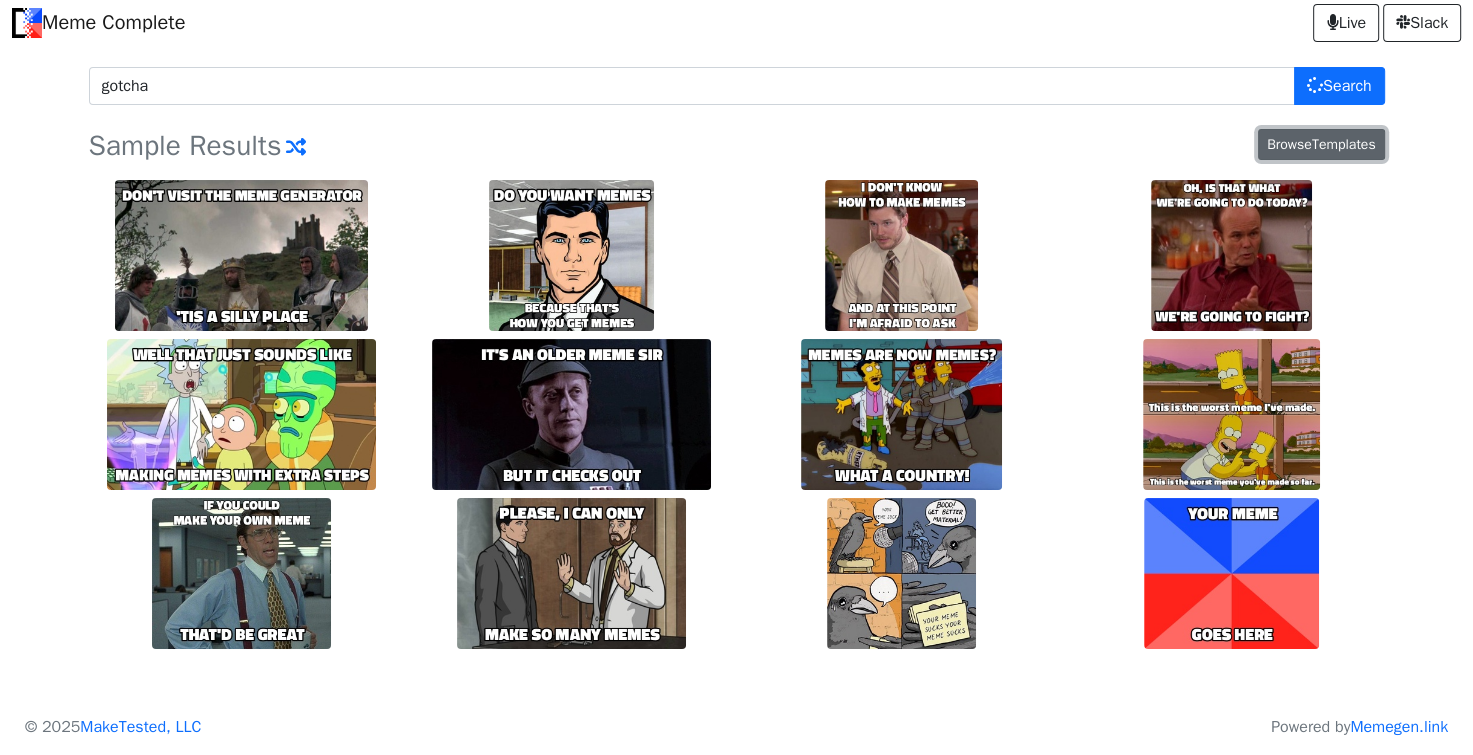 click on "Browse  Templates" at bounding box center (1321, 144) 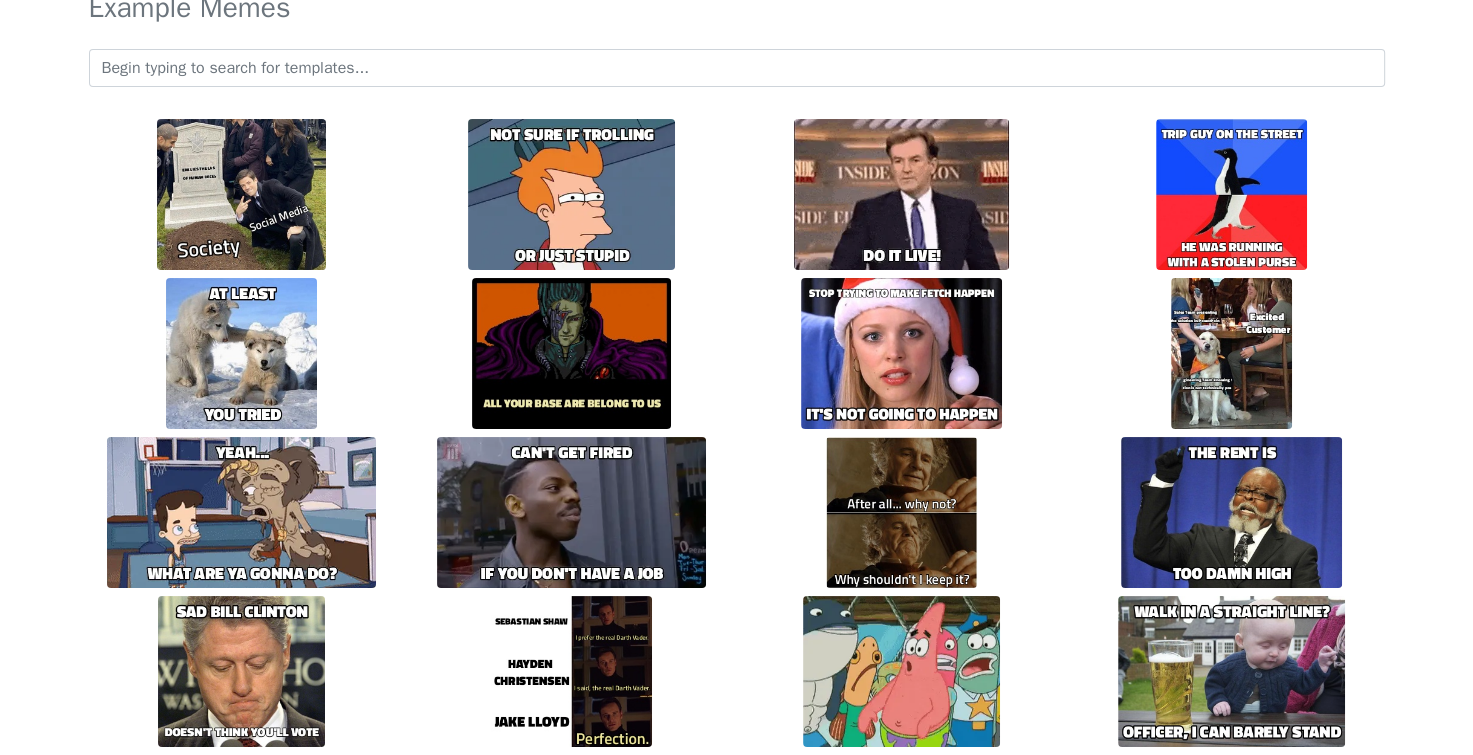 scroll, scrollTop: 0, scrollLeft: 0, axis: both 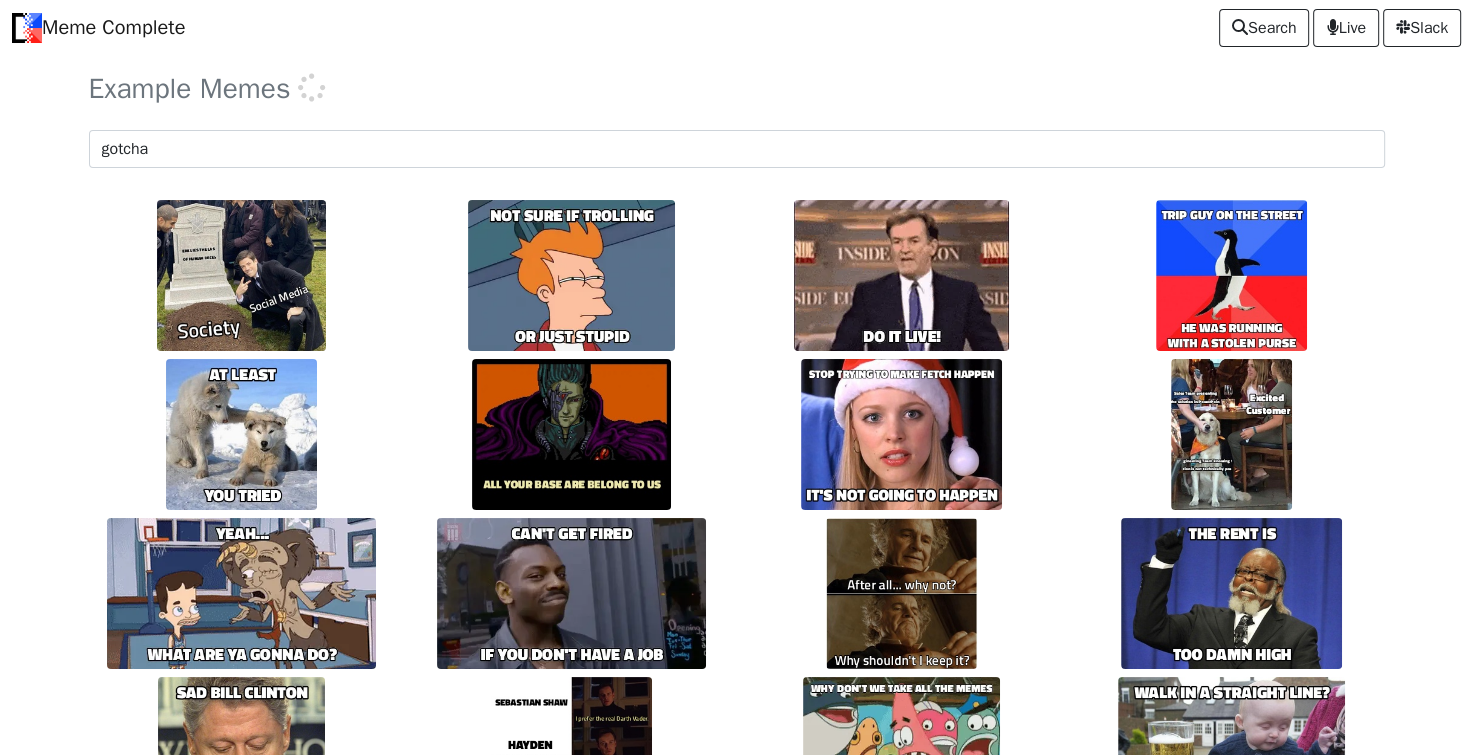 type on "gotcha" 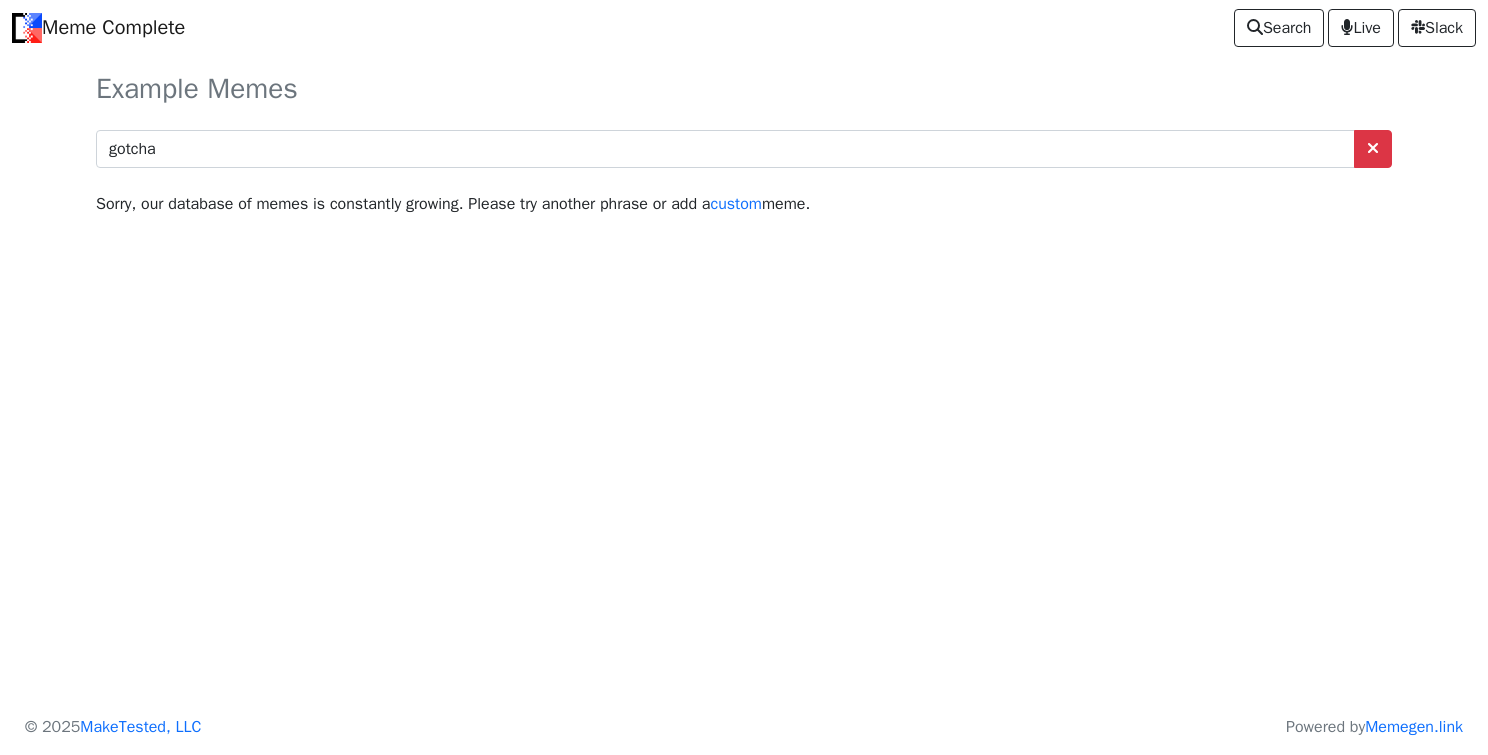 scroll, scrollTop: 0, scrollLeft: 0, axis: both 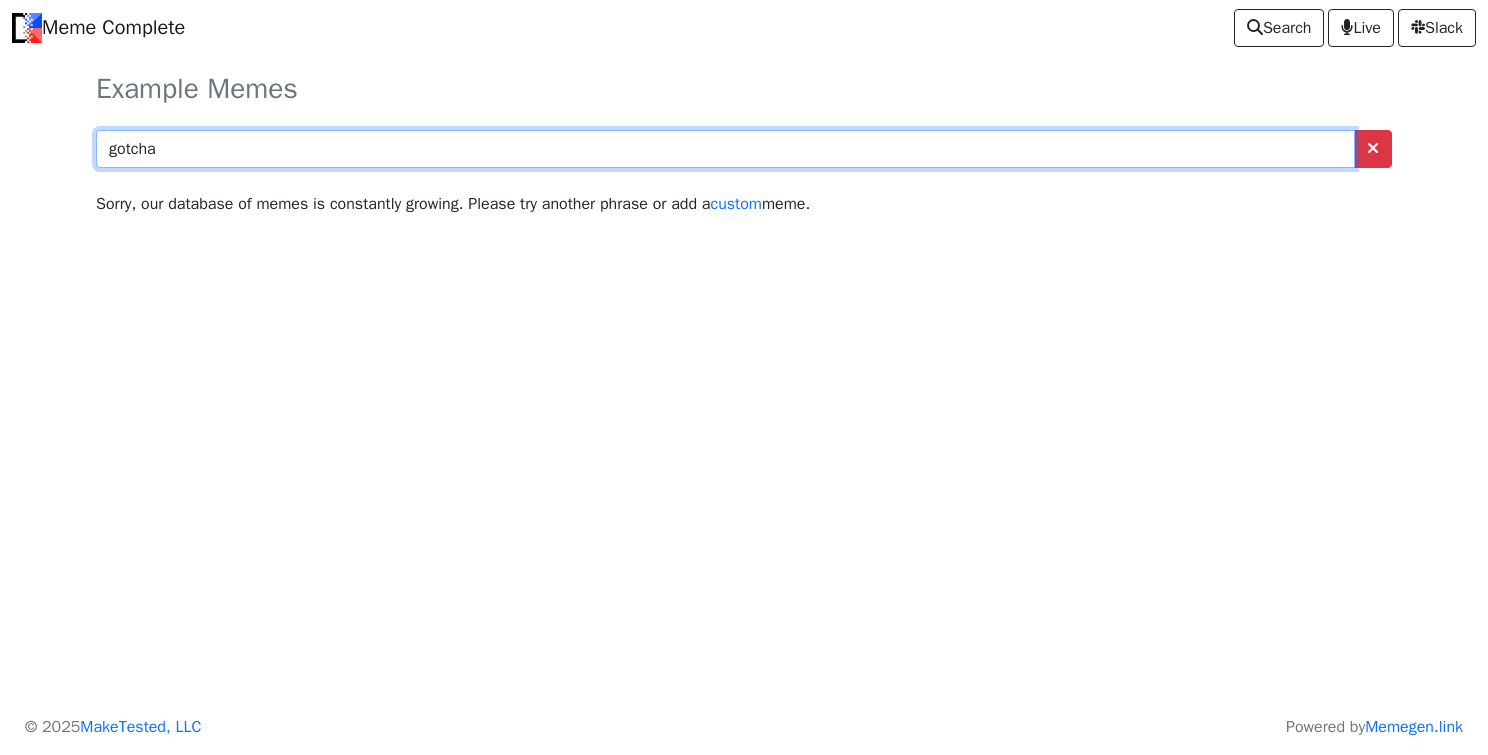 click on "gotcha" at bounding box center (725, 149) 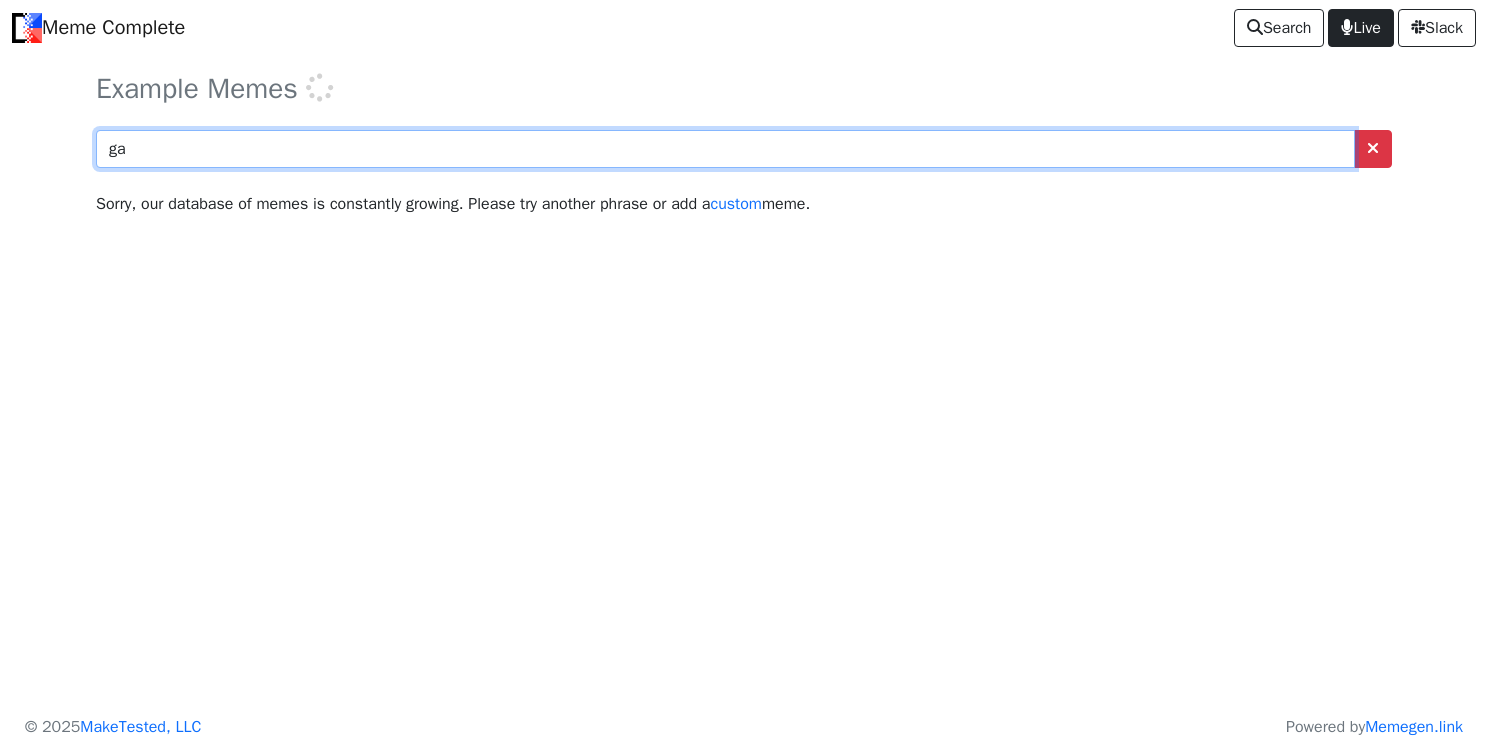 type on "g" 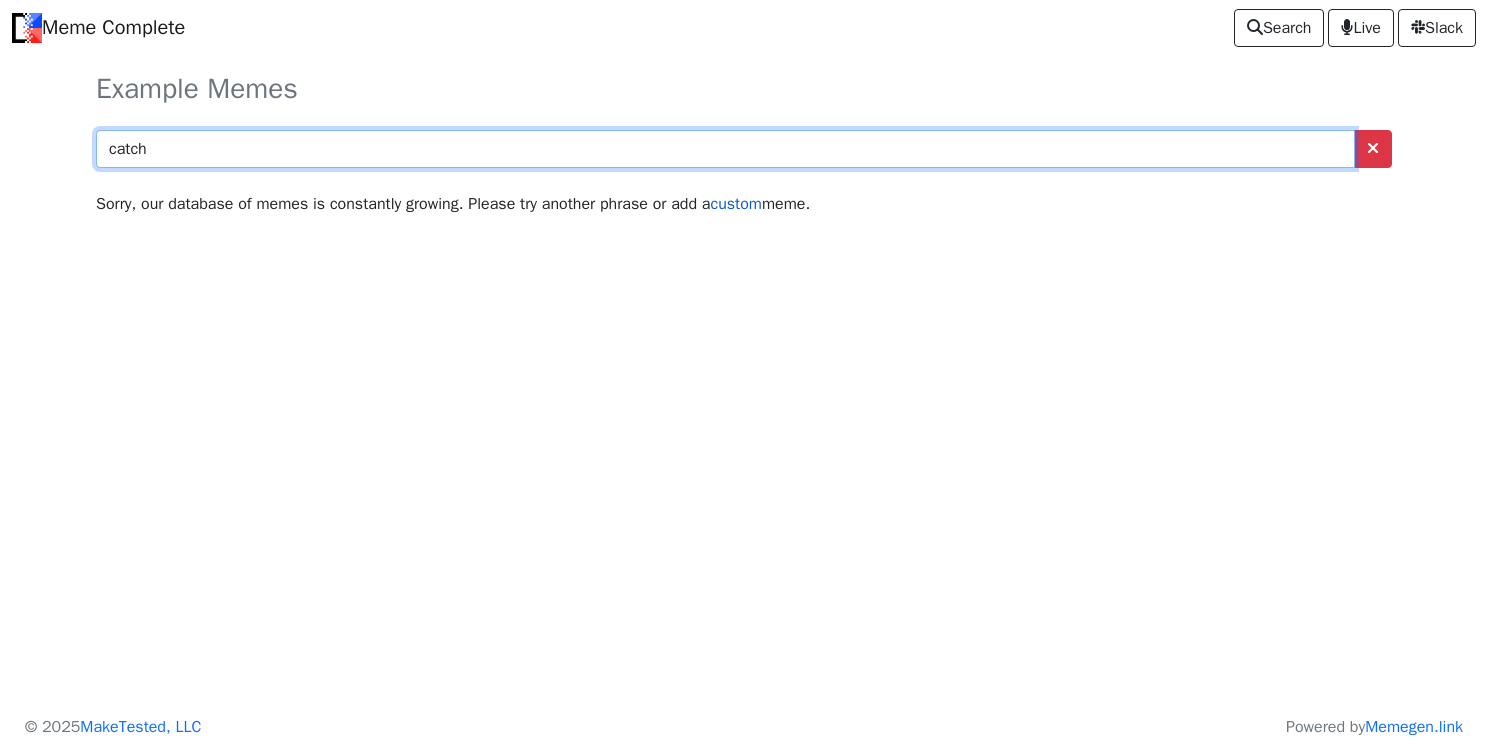 type on "catch" 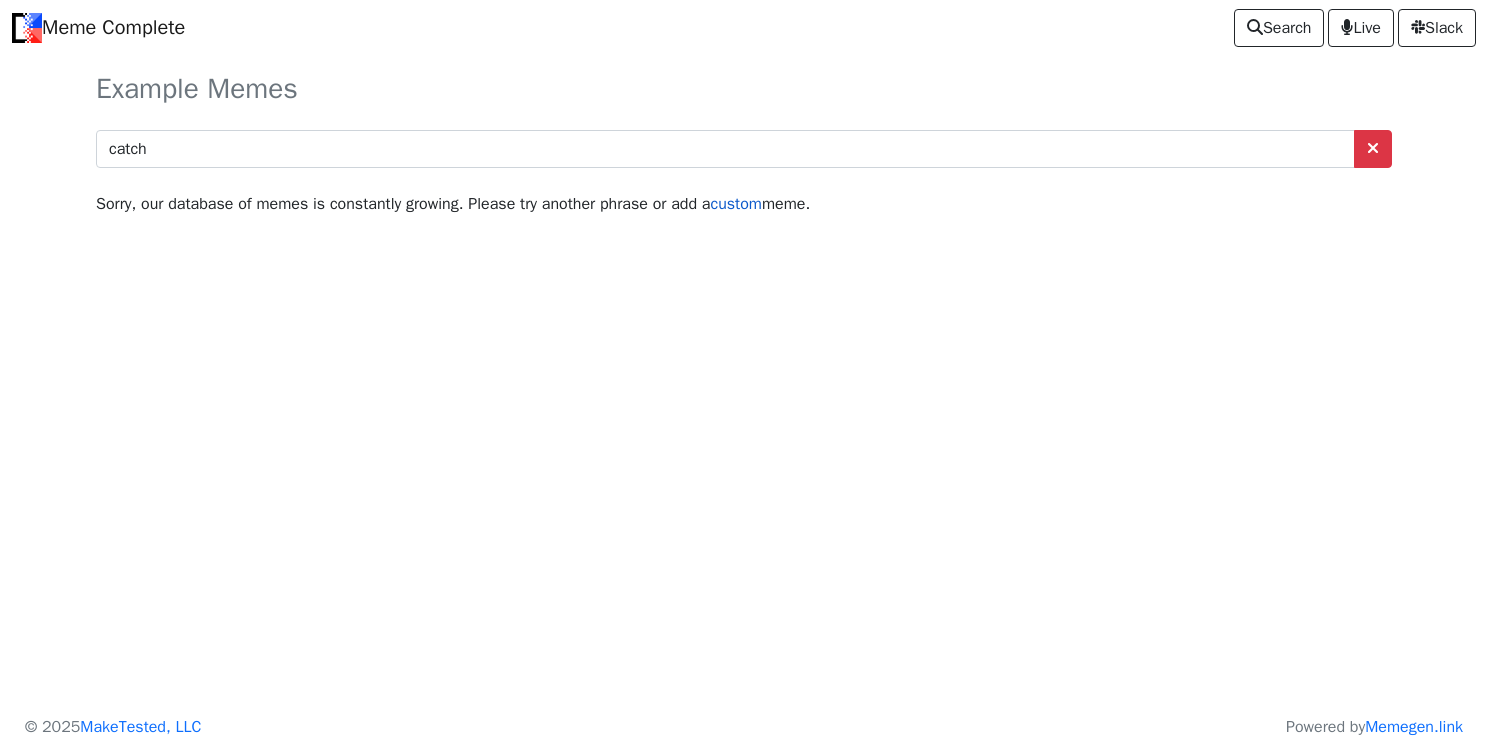 click on "custom" at bounding box center [735, 204] 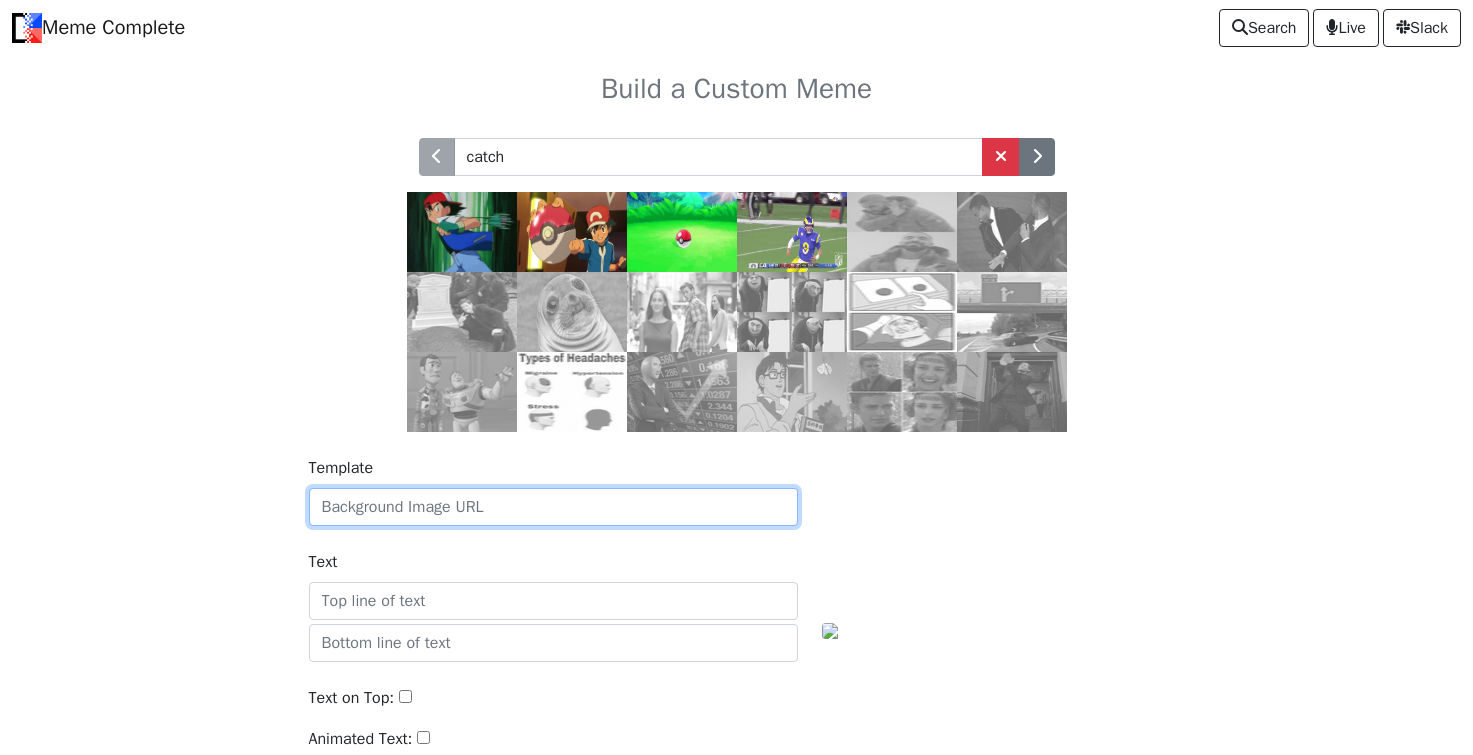 scroll, scrollTop: 0, scrollLeft: 0, axis: both 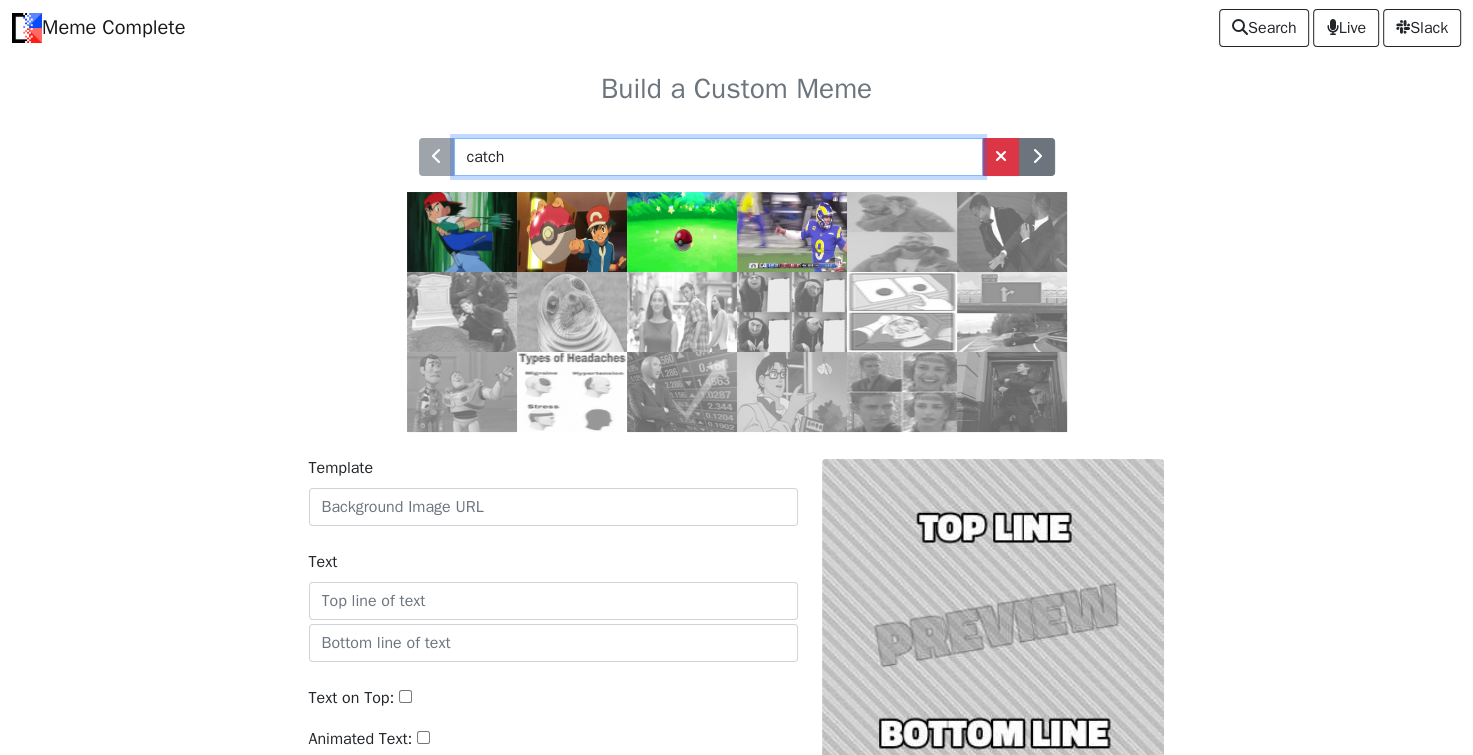click on "catch" at bounding box center [718, 157] 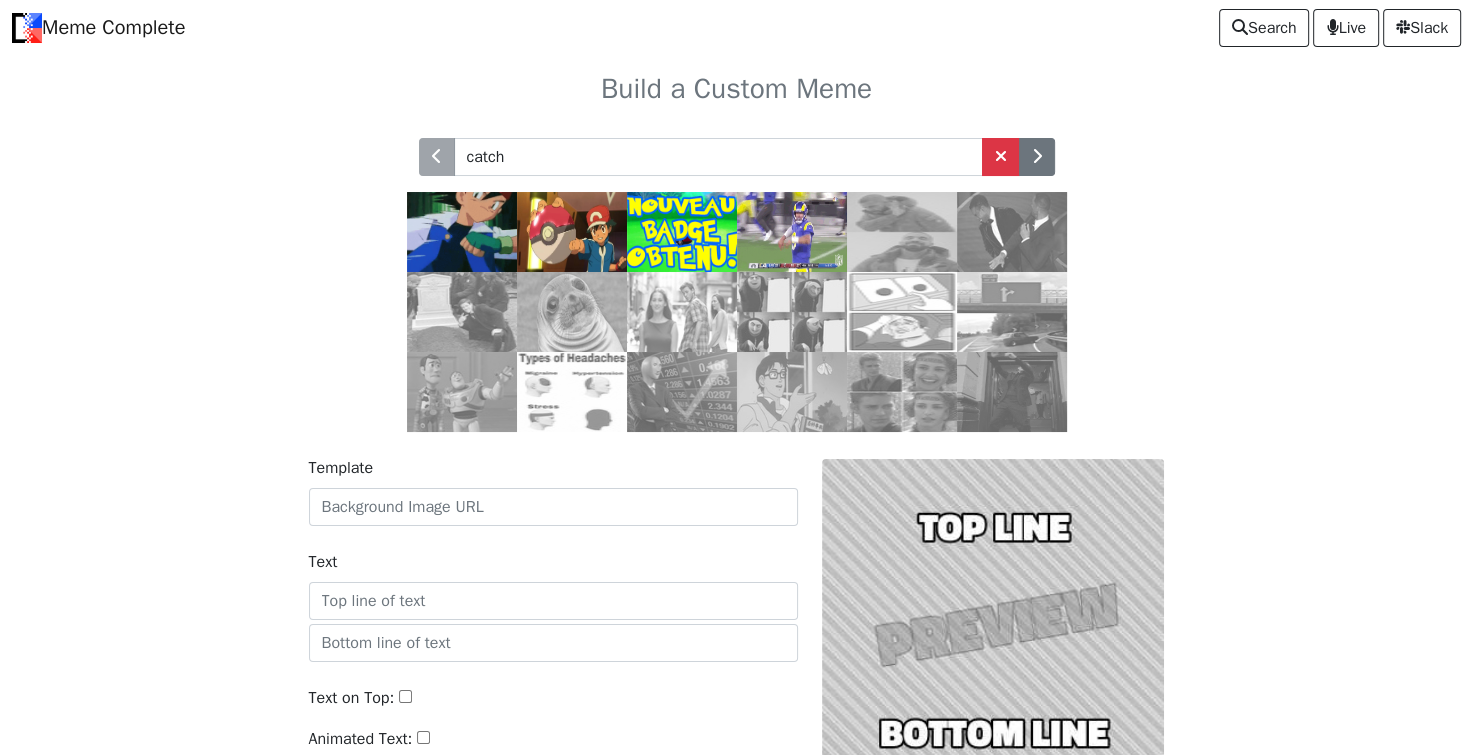 click at bounding box center (462, 232) 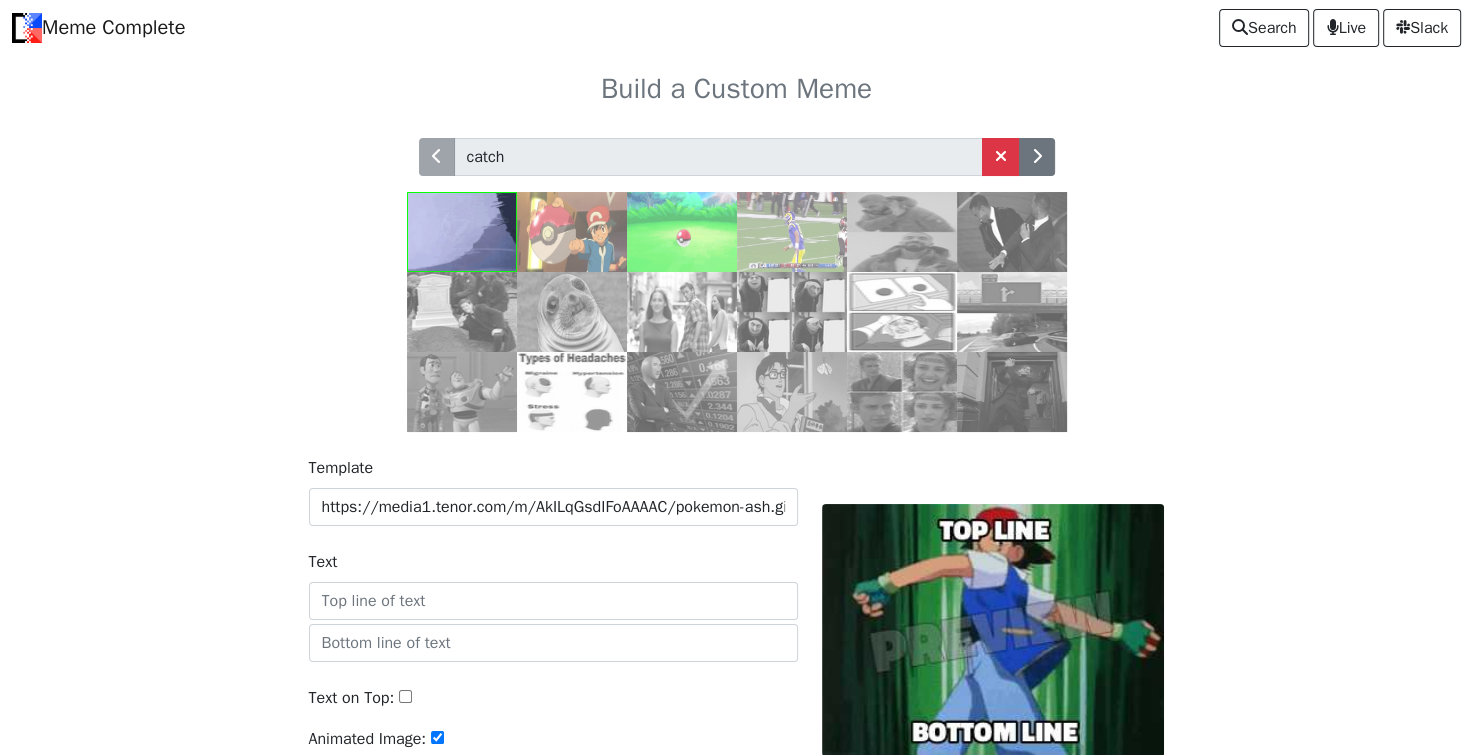 scroll, scrollTop: 197, scrollLeft: 0, axis: vertical 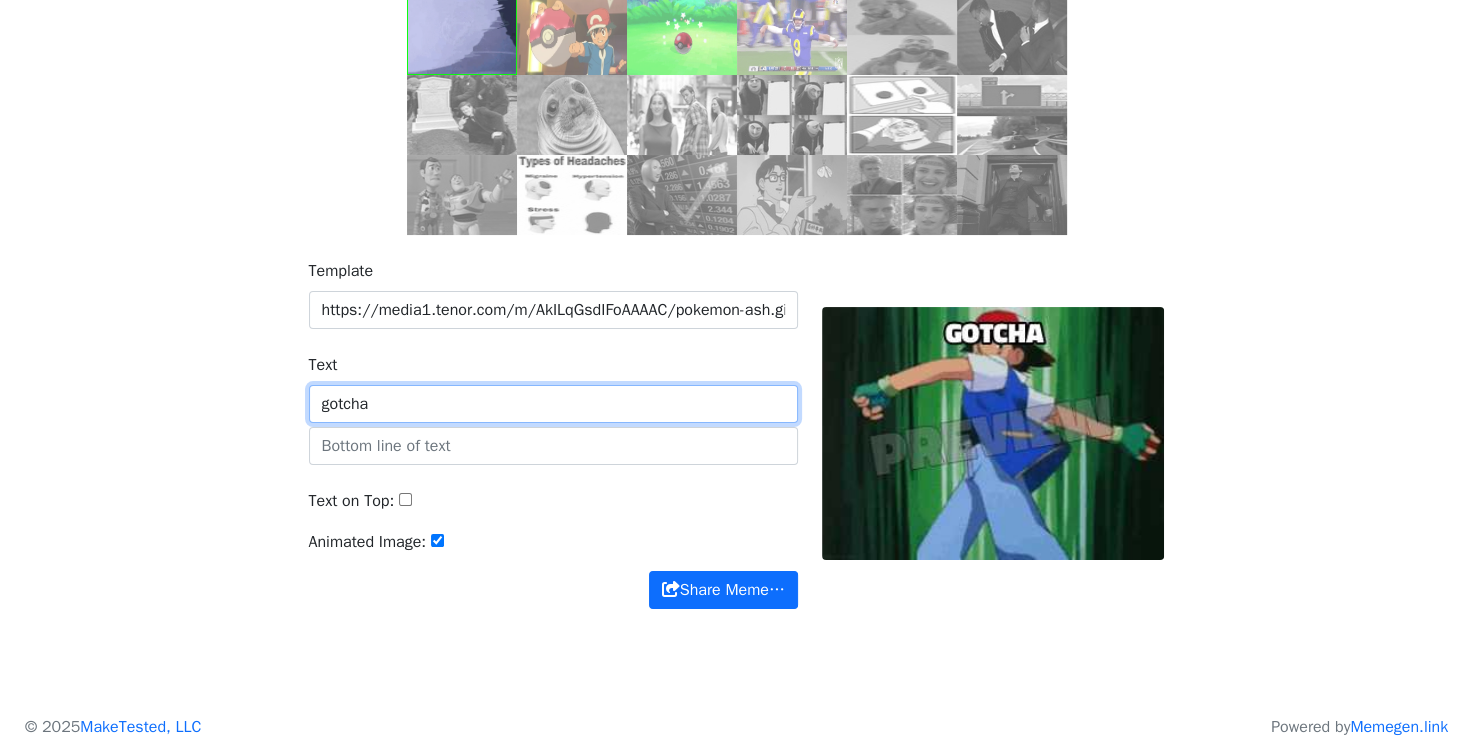 type on "gotcha" 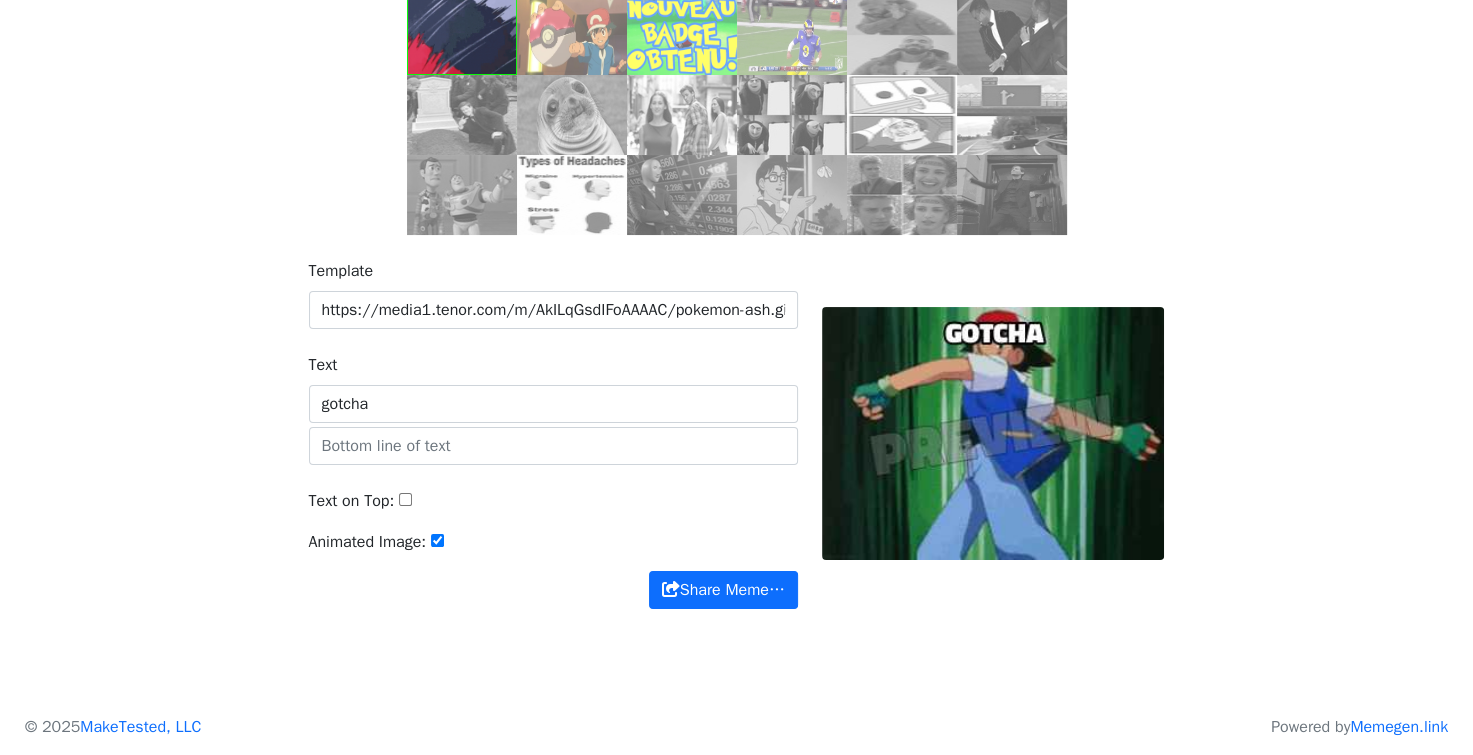 click on "Text on Top:" at bounding box center [405, 499] 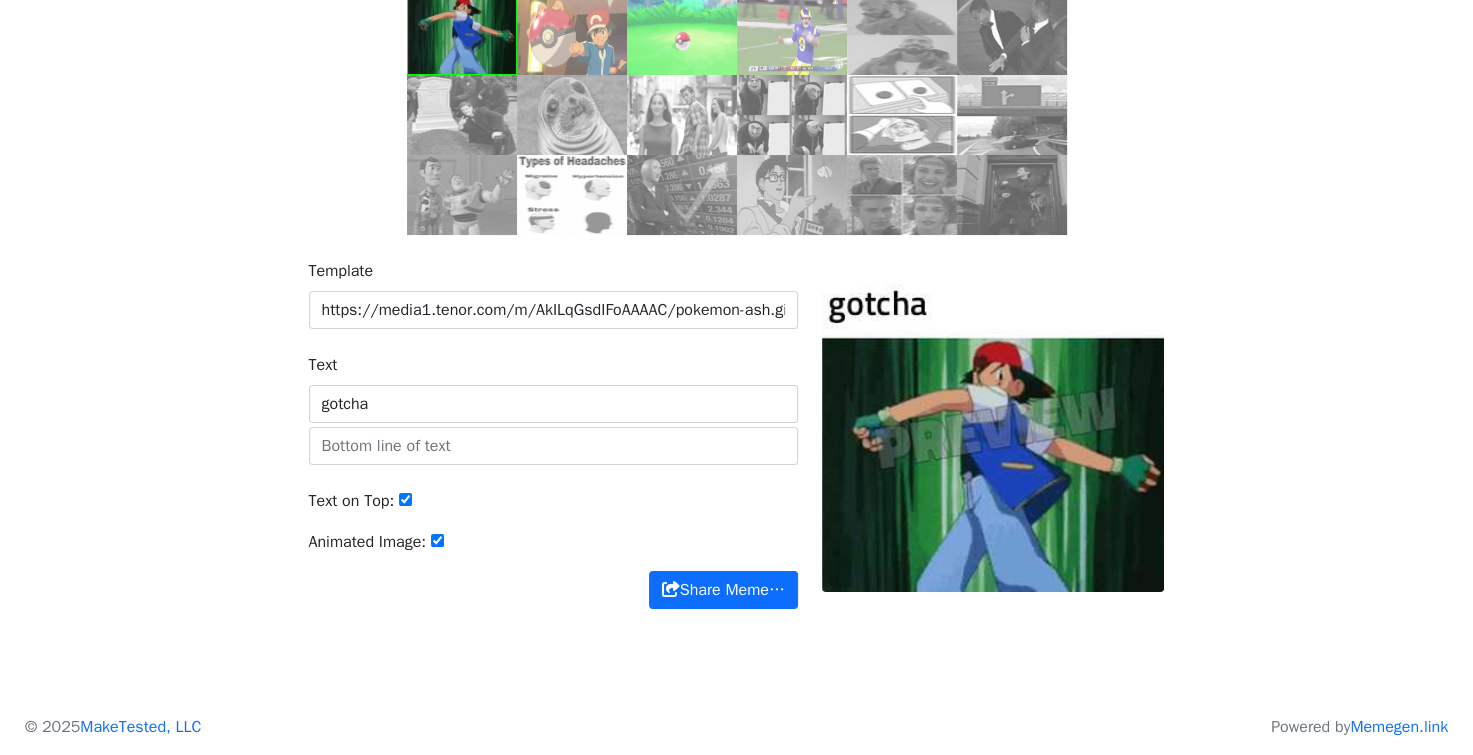 click on "Text on Top:" at bounding box center (405, 499) 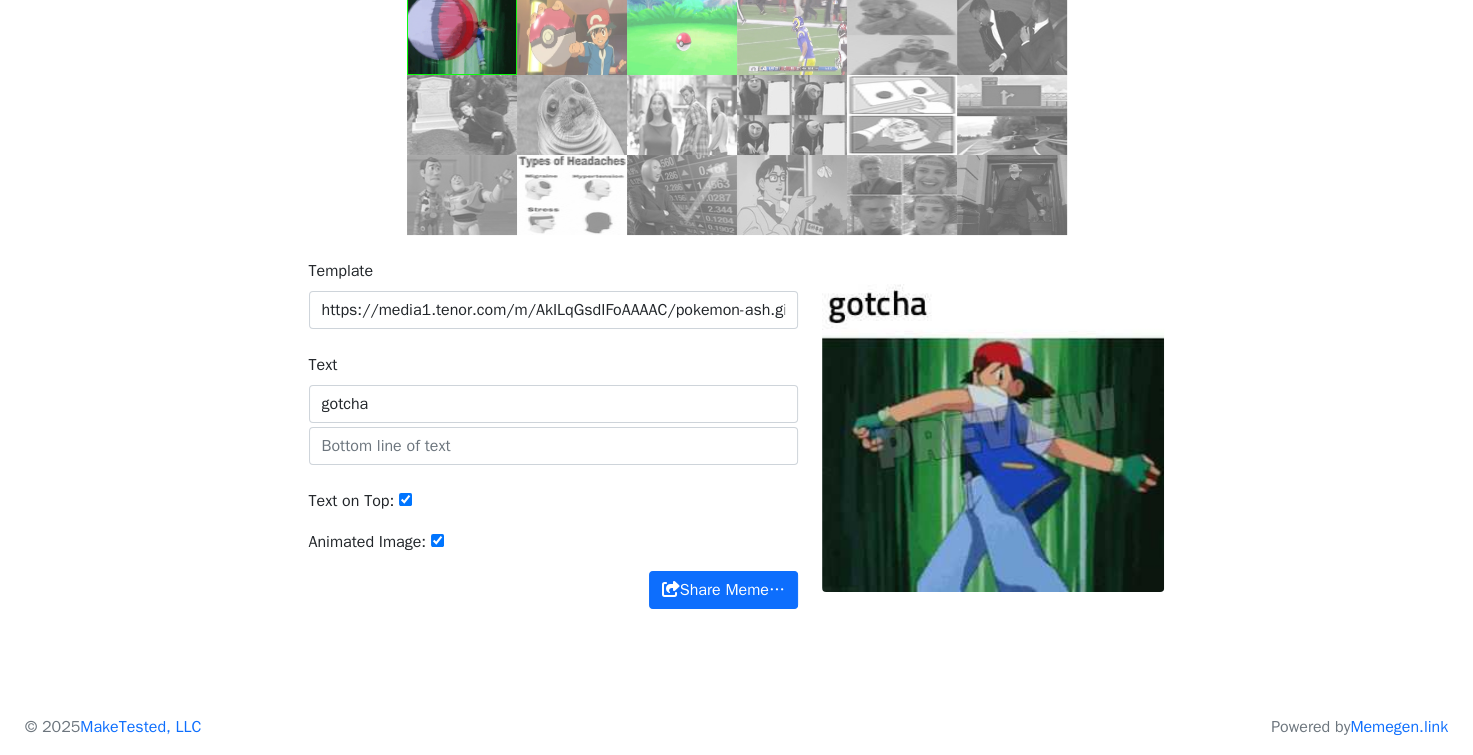 checkbox on "false" 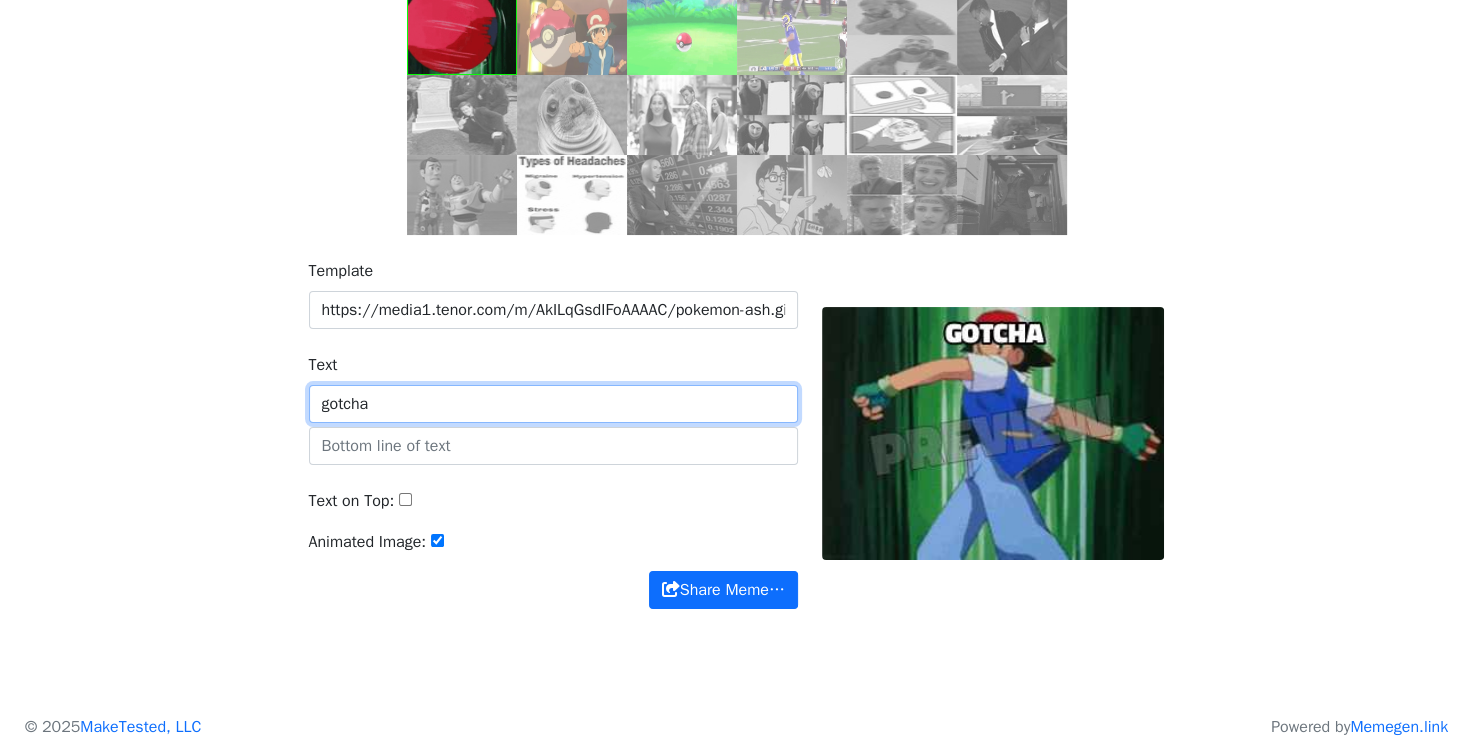 click on "gotcha" at bounding box center (553, 404) 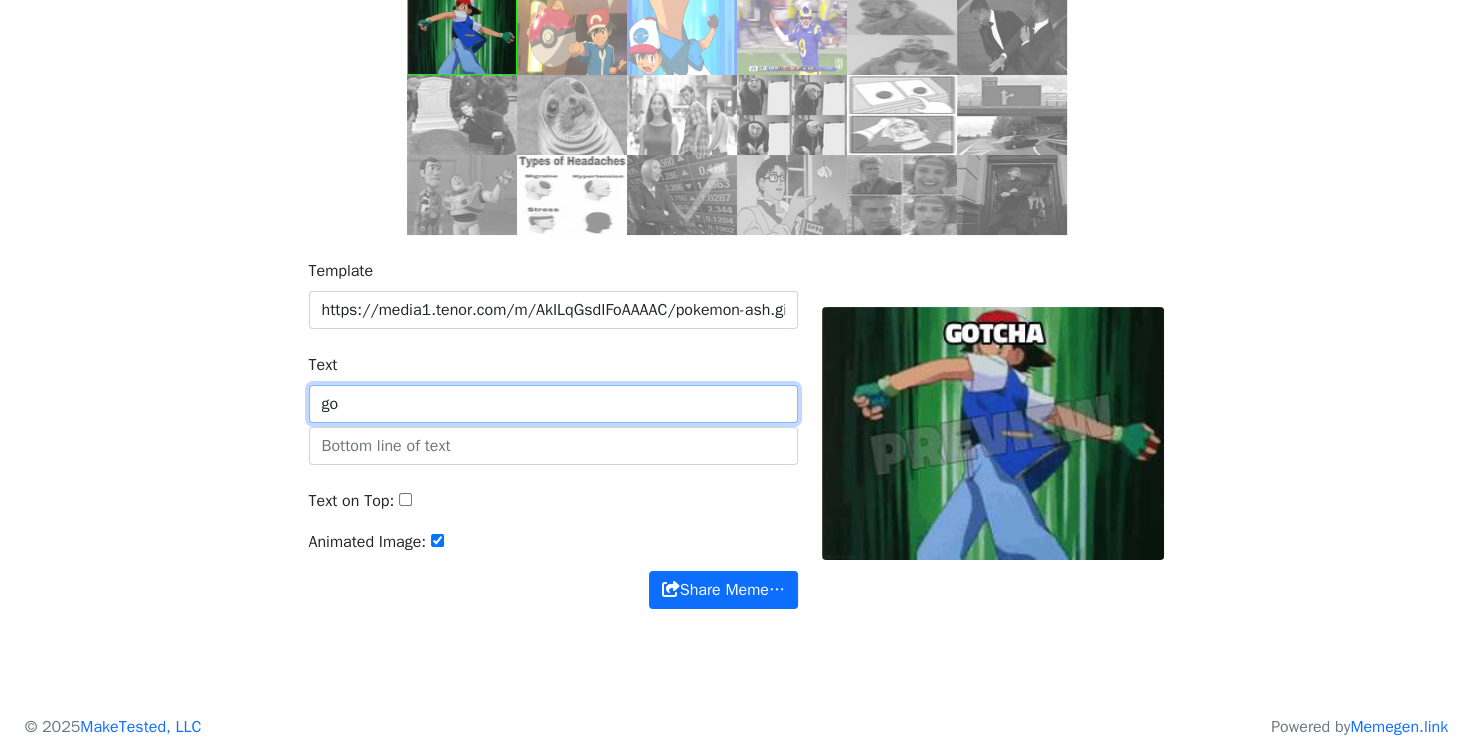type on "g" 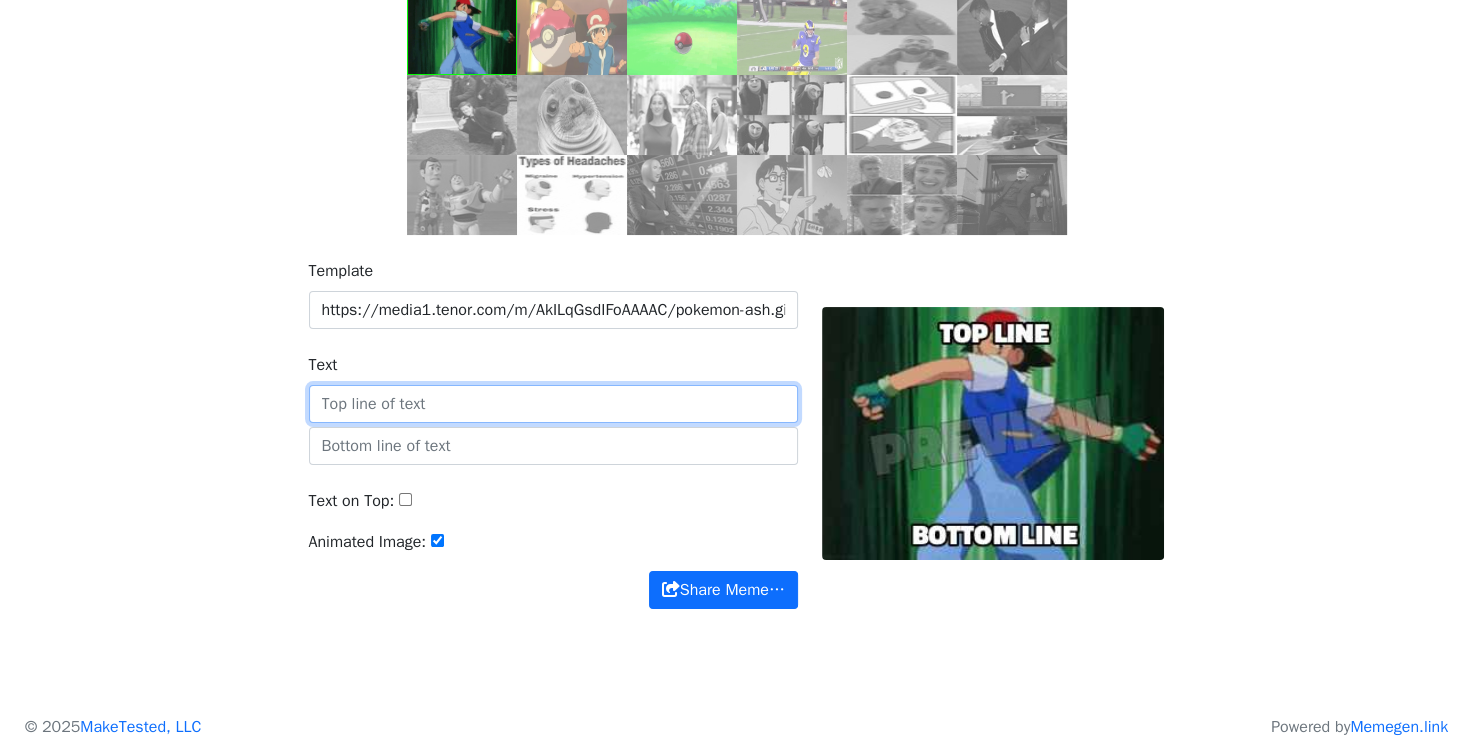 type 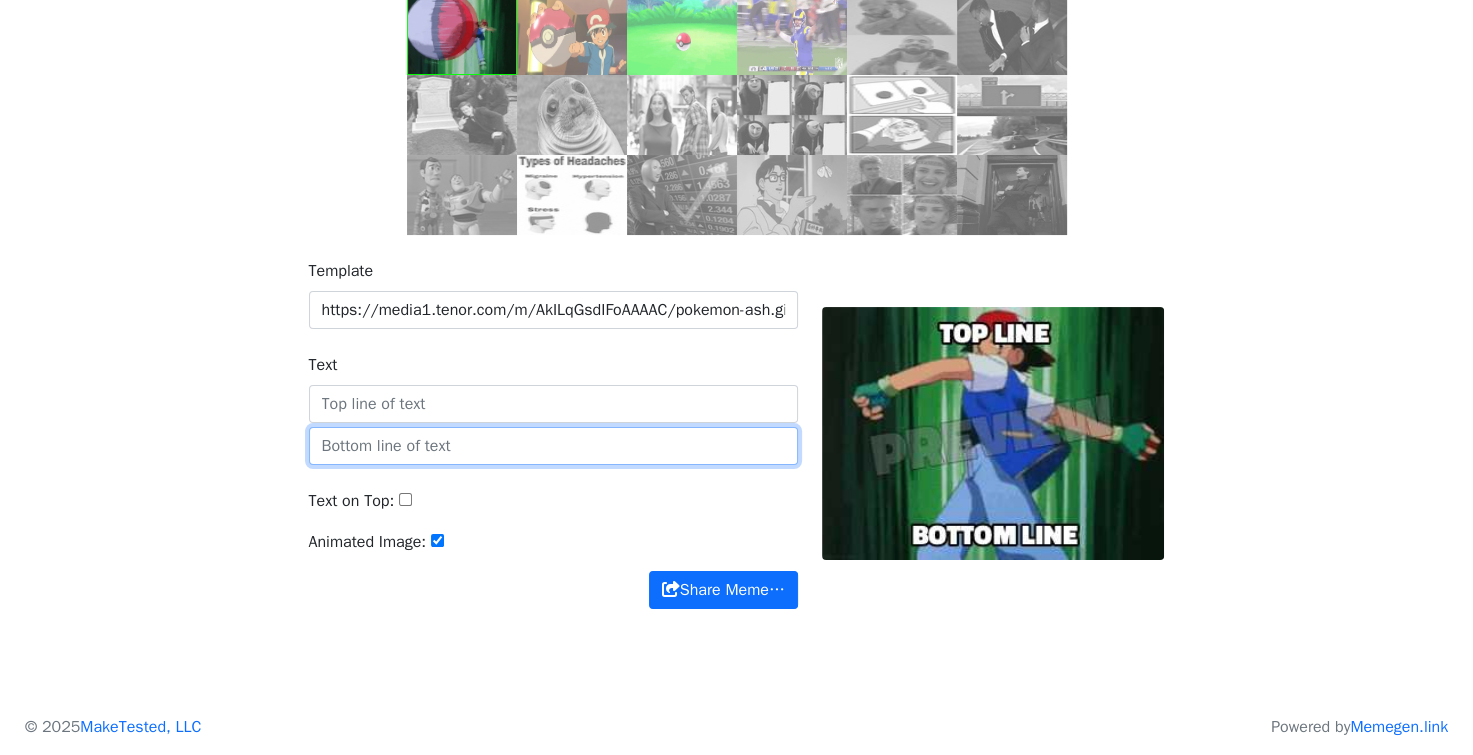 click at bounding box center (553, 446) 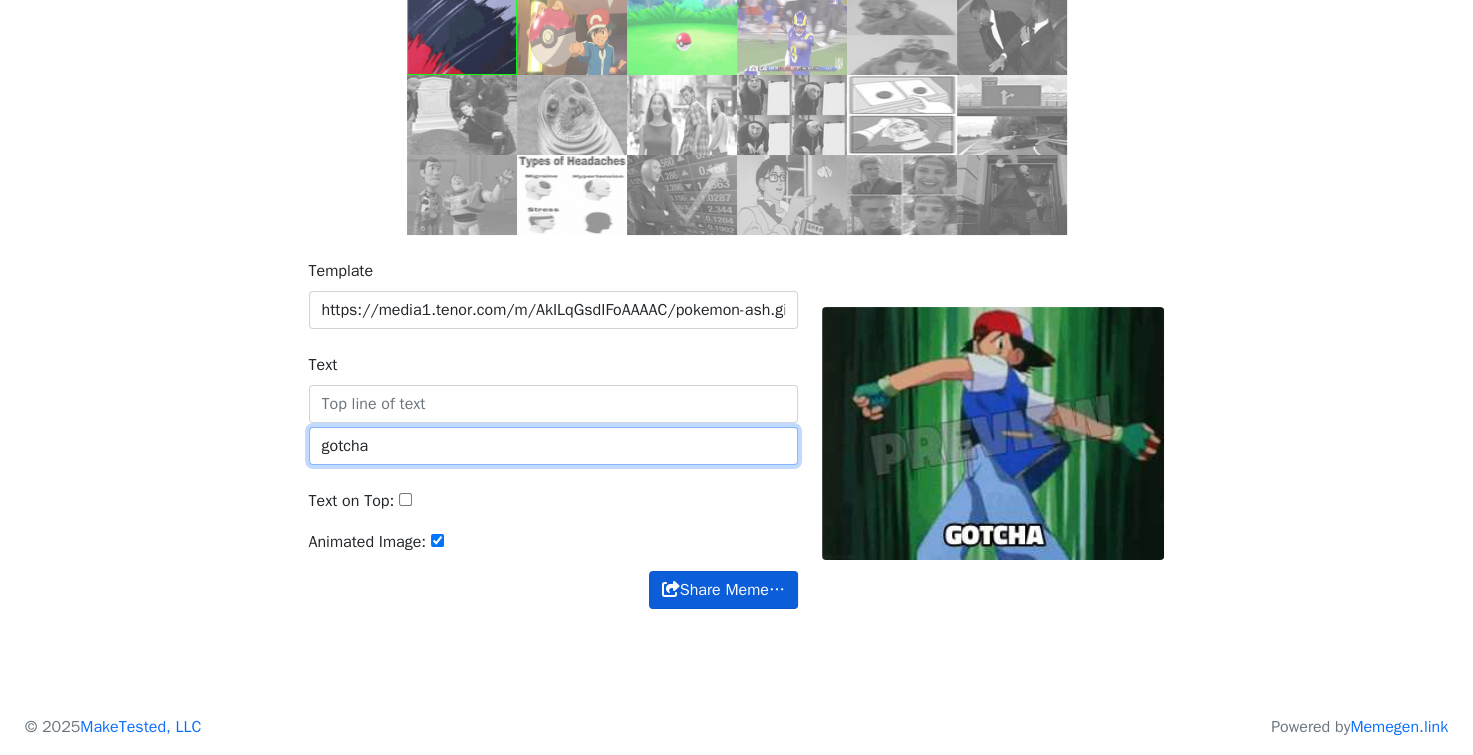 type on "gotcha" 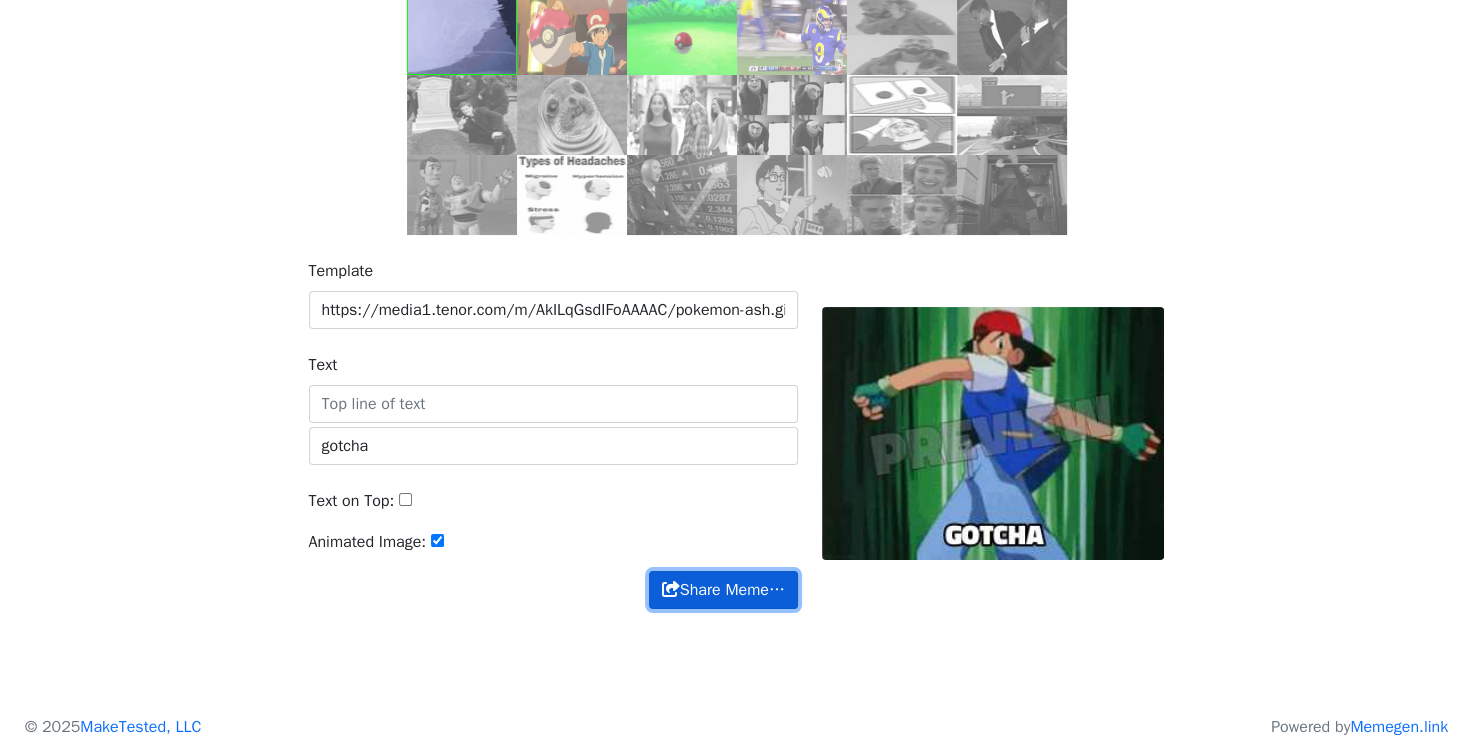 click on "Share Meme…" at bounding box center (723, 590) 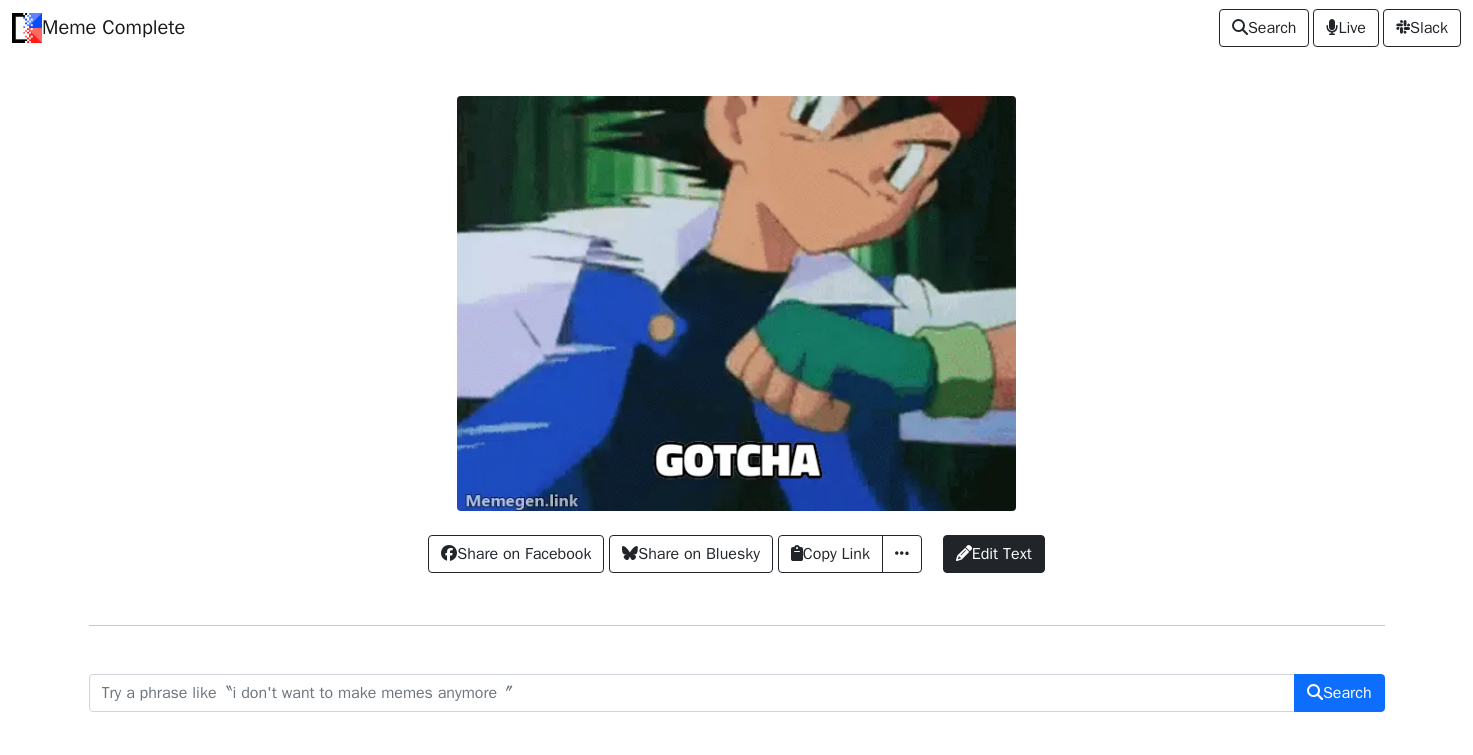 scroll, scrollTop: 0, scrollLeft: 0, axis: both 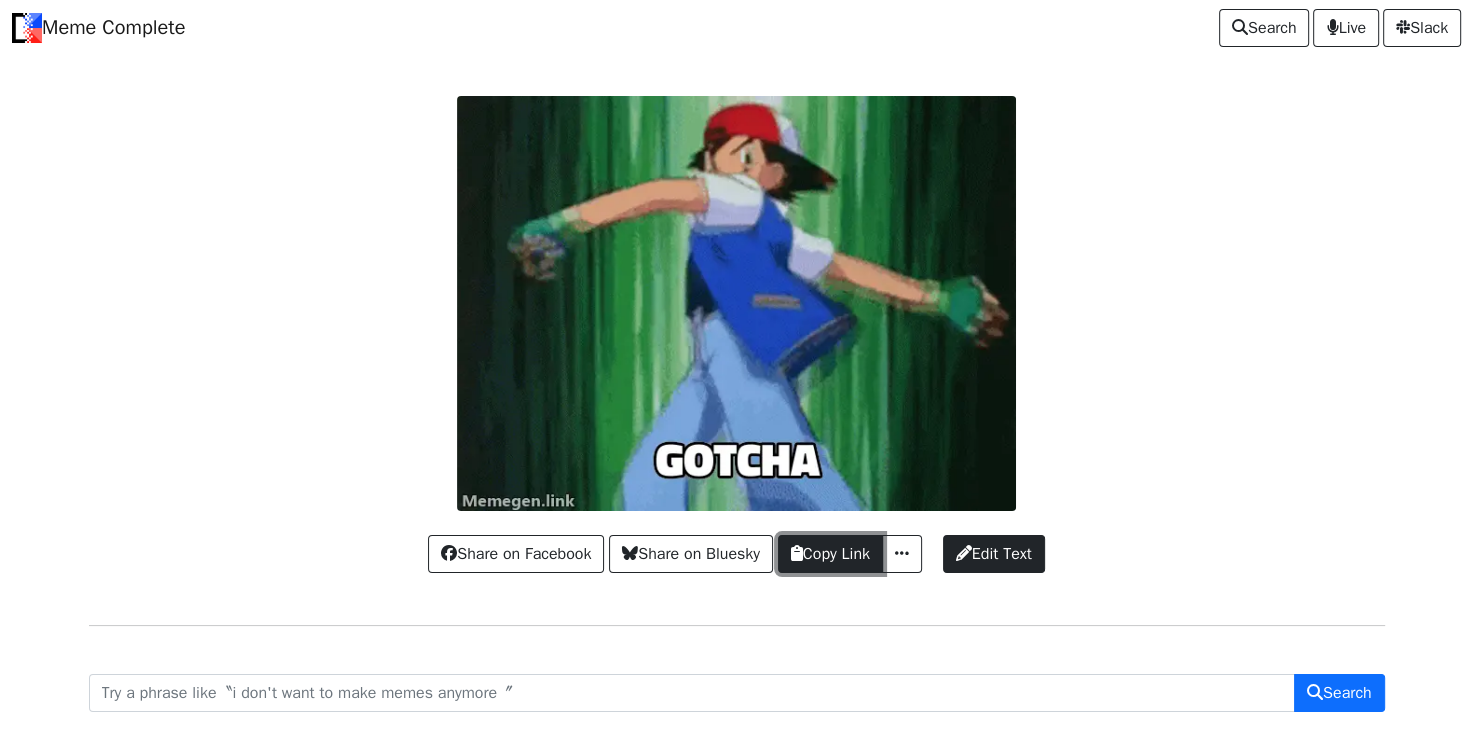 click on "Copy Link" at bounding box center [830, 554] 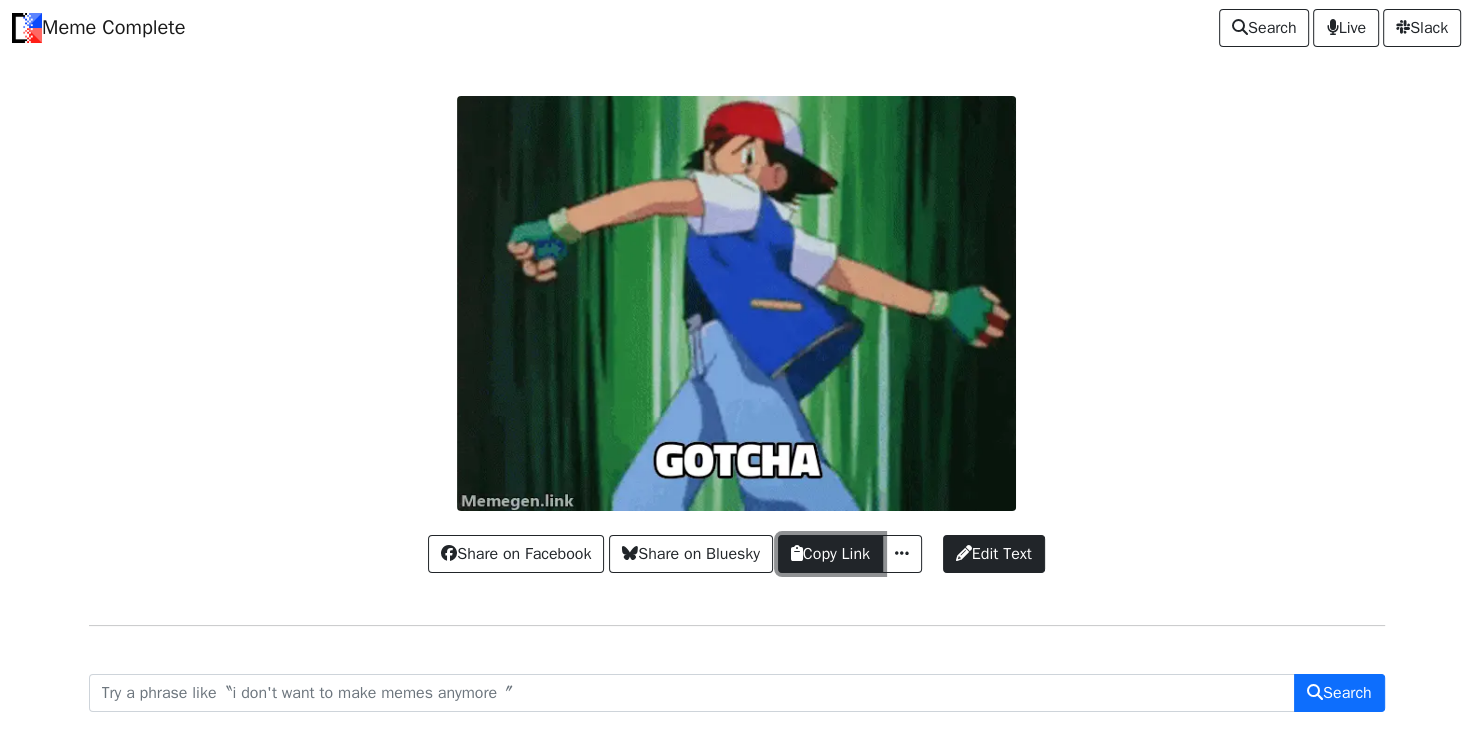 click on "Copy Link" at bounding box center (830, 554) 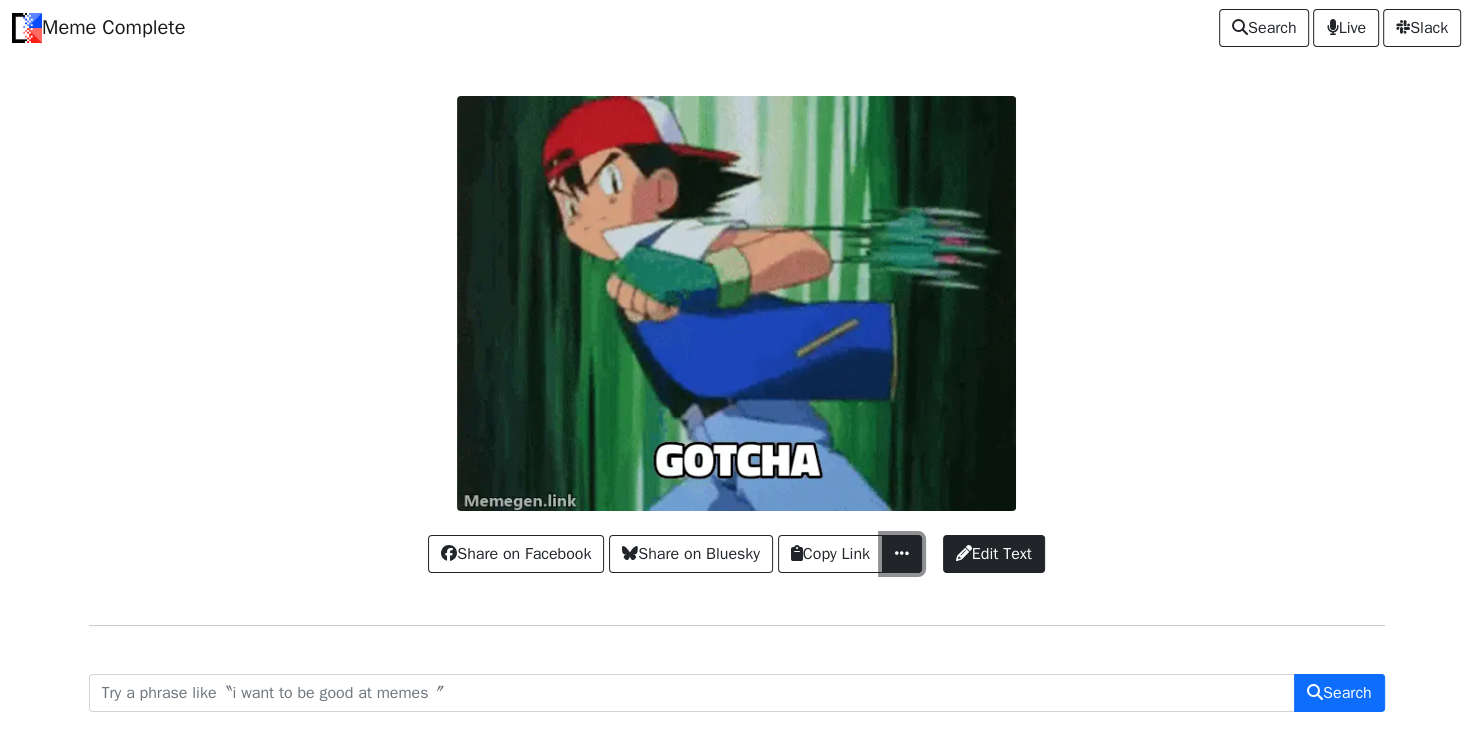 click at bounding box center [902, 553] 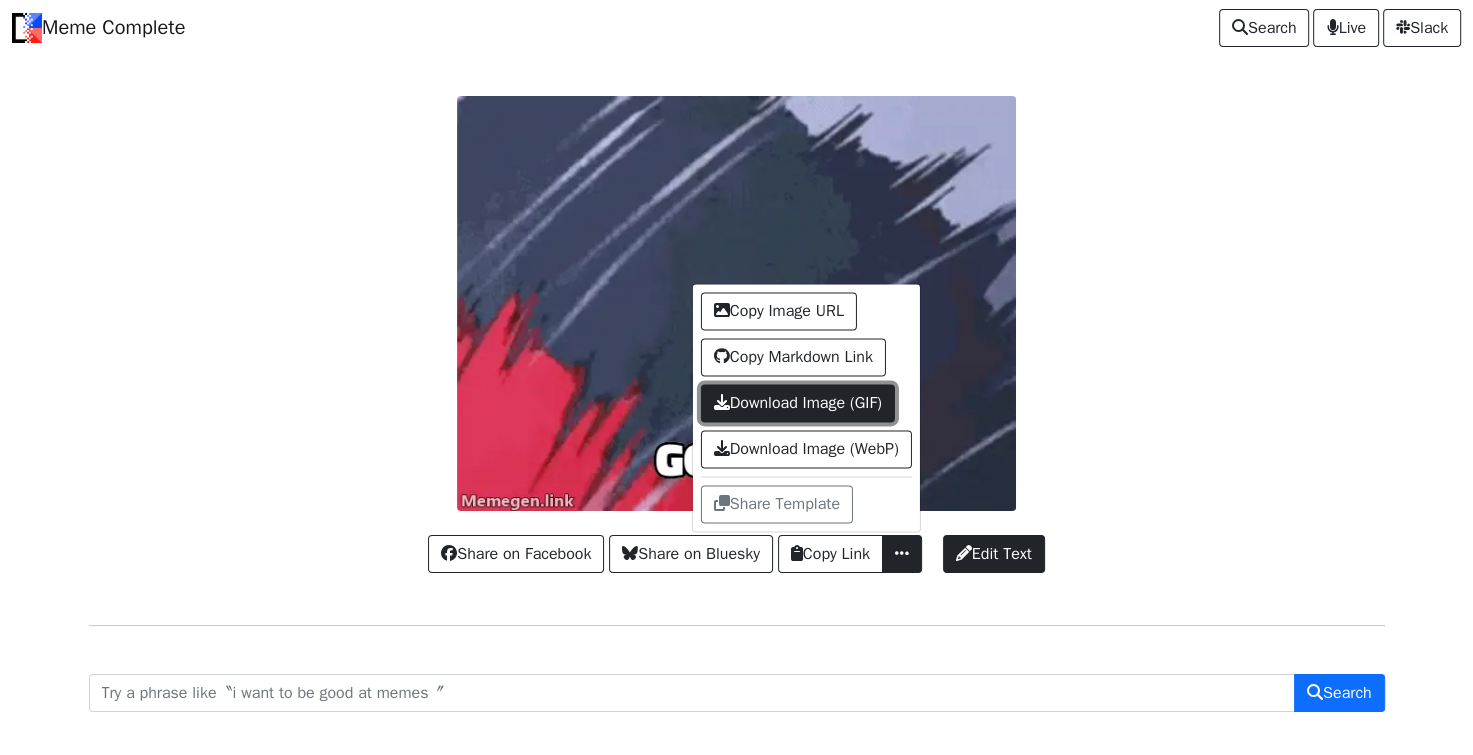 click on "Download Image (GIF)" at bounding box center (798, 404) 